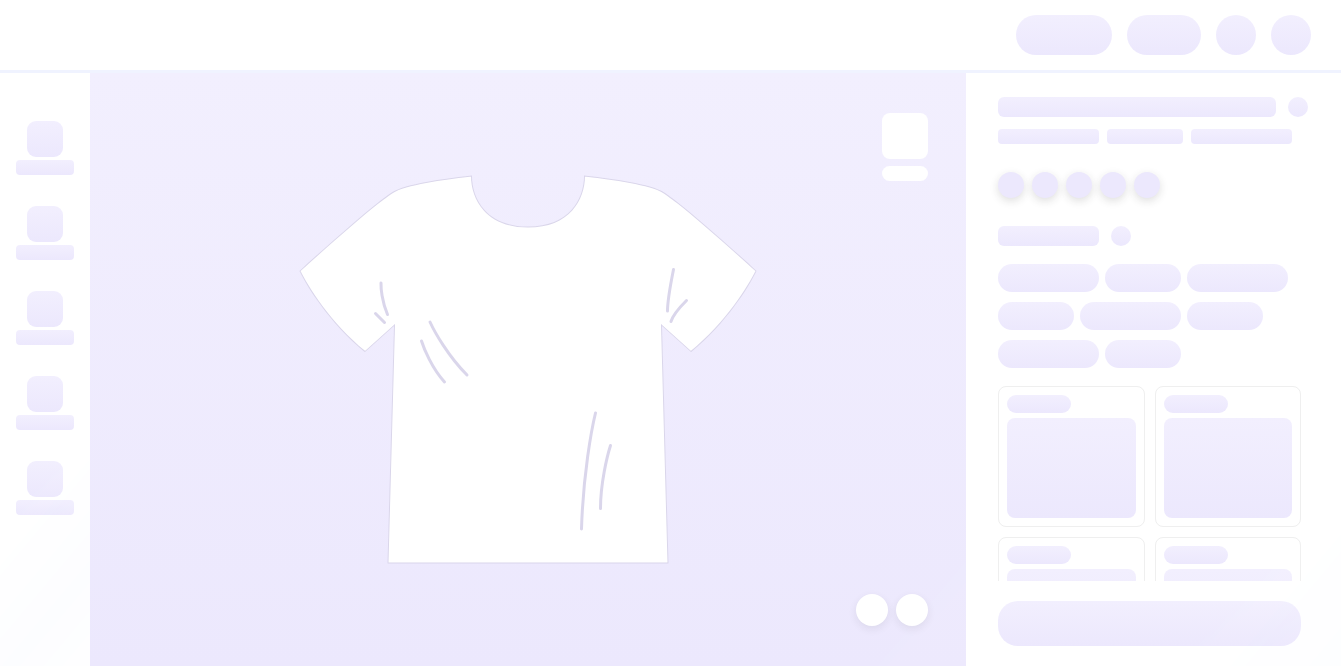 scroll, scrollTop: 0, scrollLeft: 0, axis: both 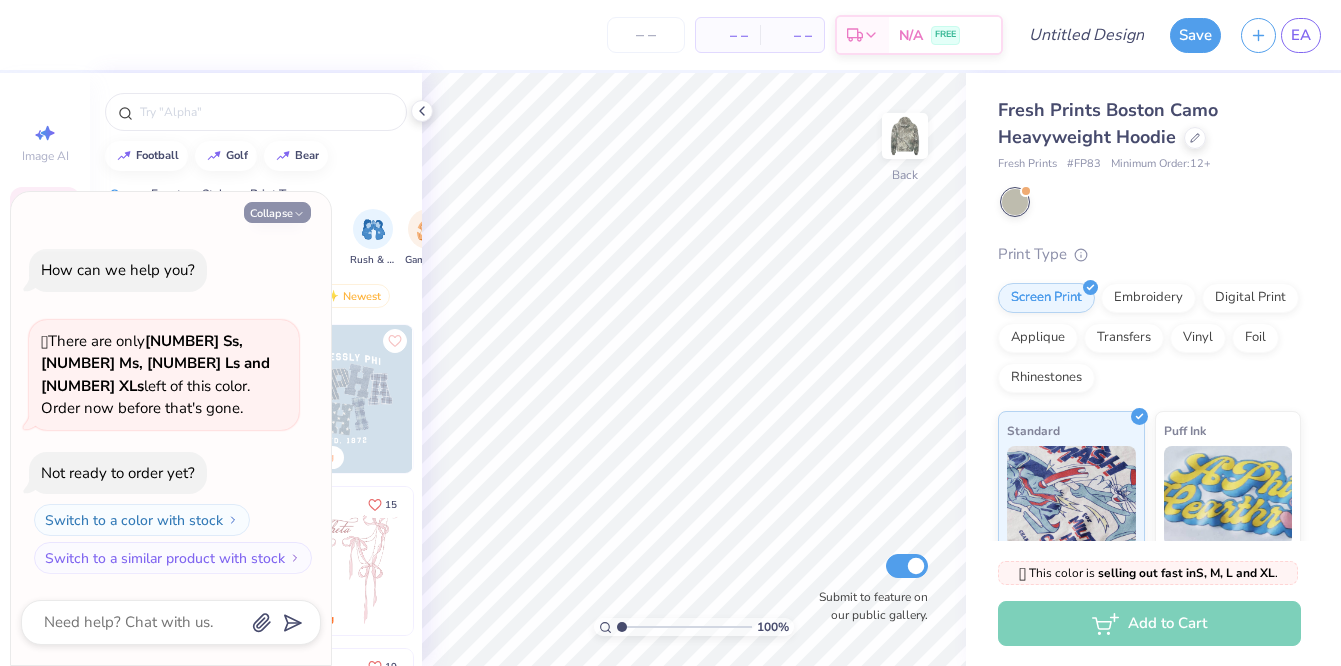 click 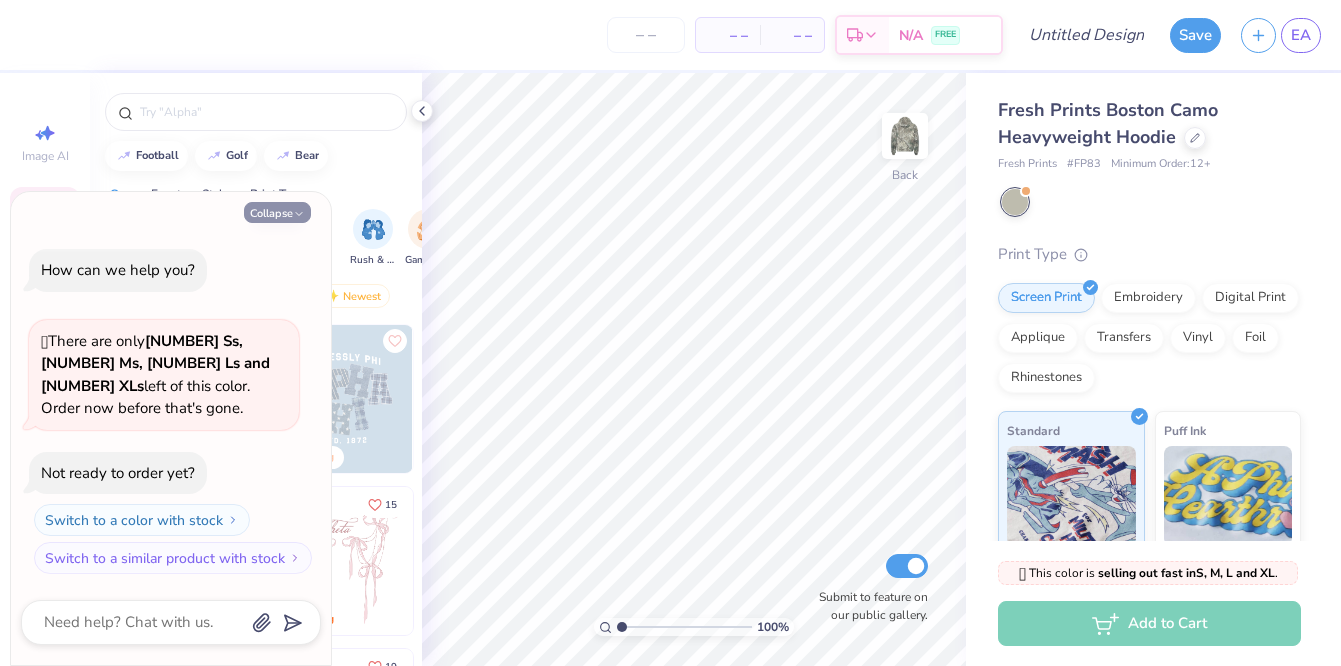 type on "x" 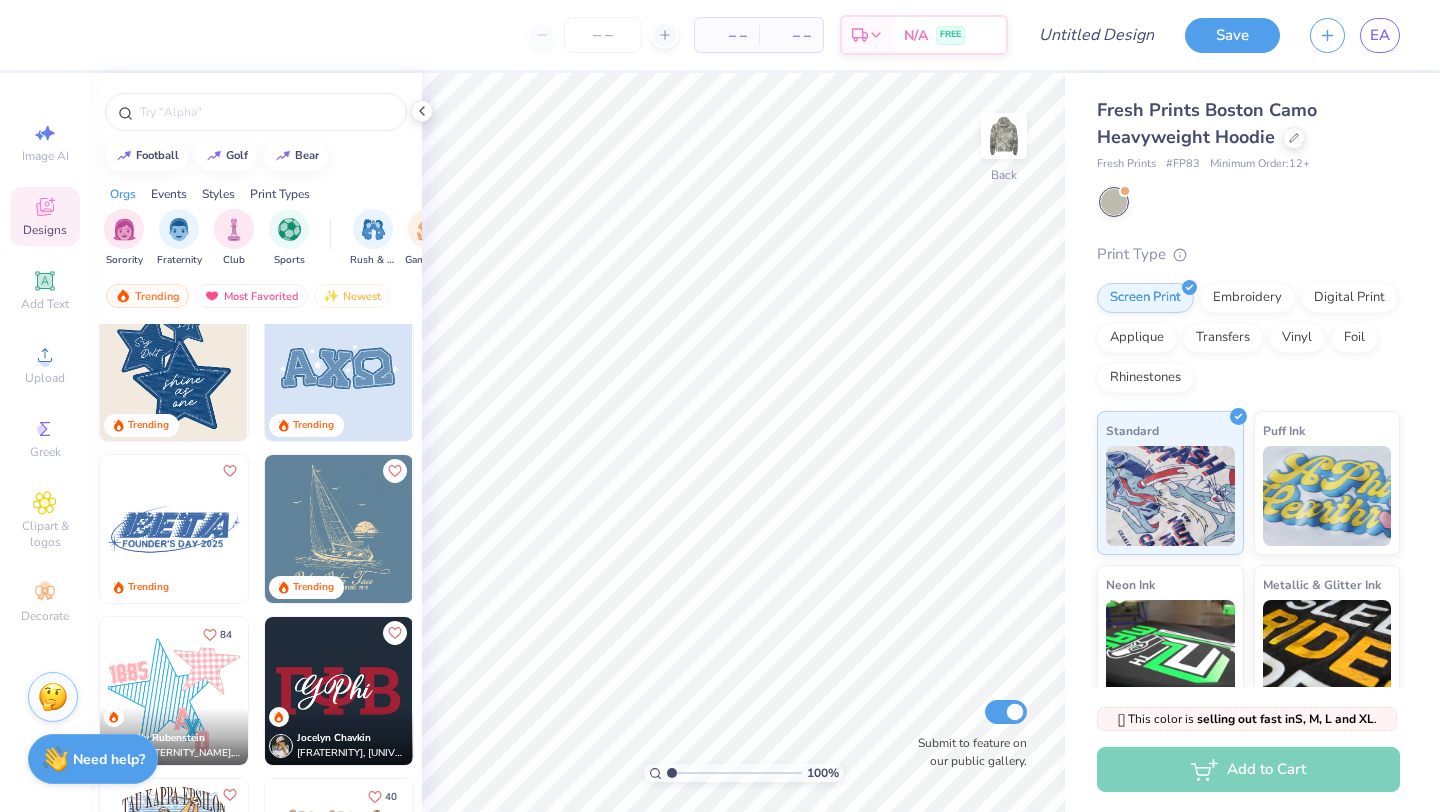 scroll, scrollTop: 1159, scrollLeft: 0, axis: vertical 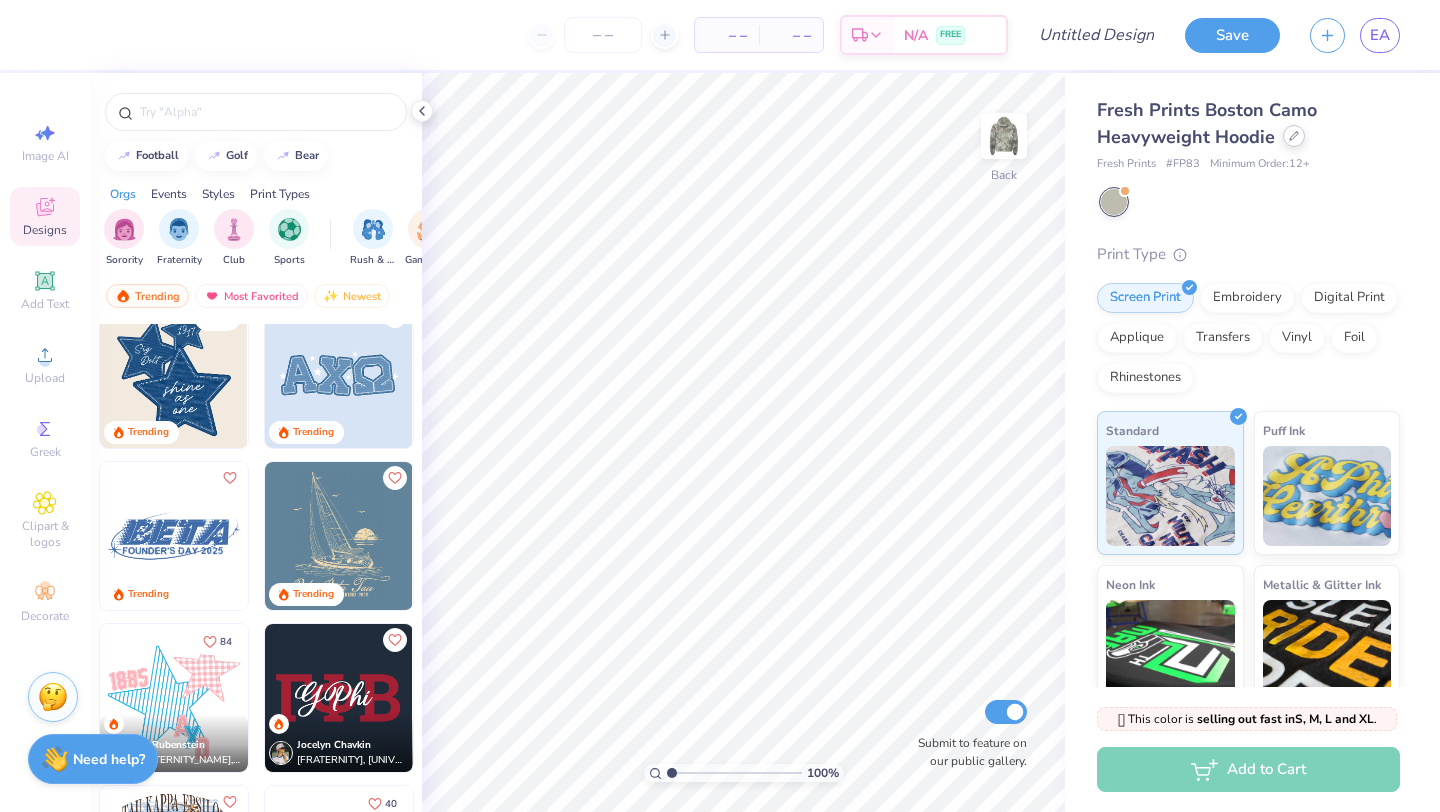 click 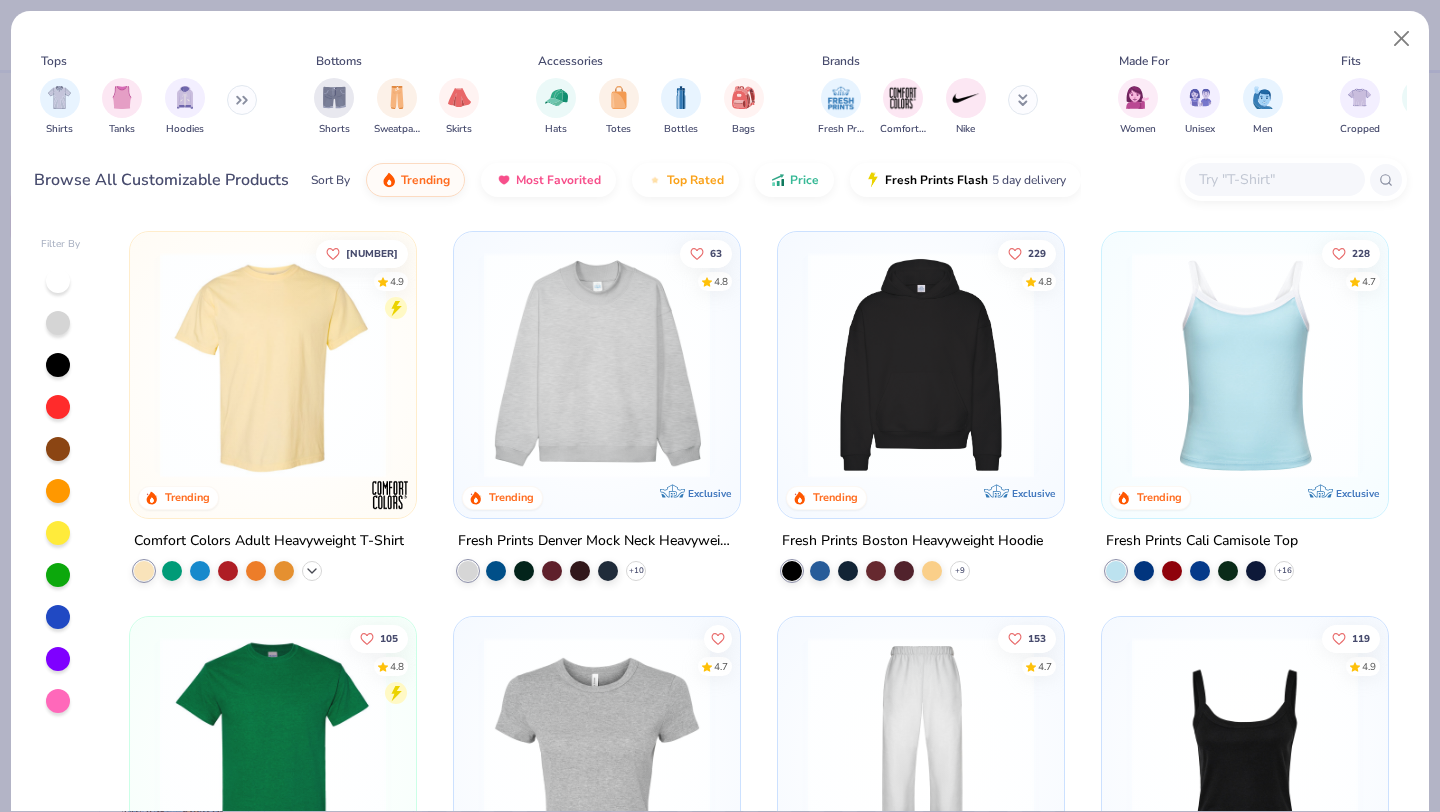 drag, startPoint x: 1293, startPoint y: 133, endPoint x: 311, endPoint y: 570, distance: 1074.8456 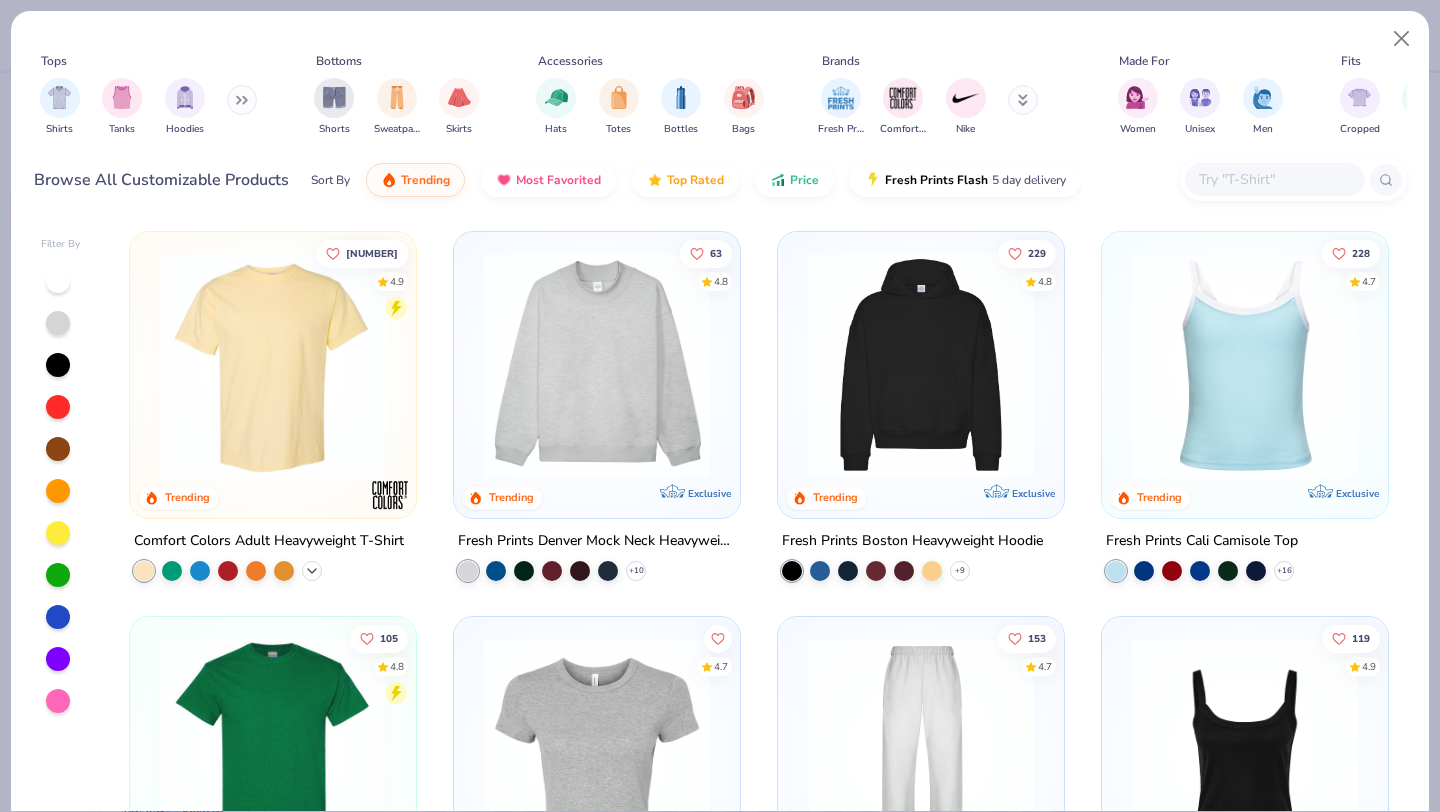 click on "+ 60" at bounding box center (312, 571) 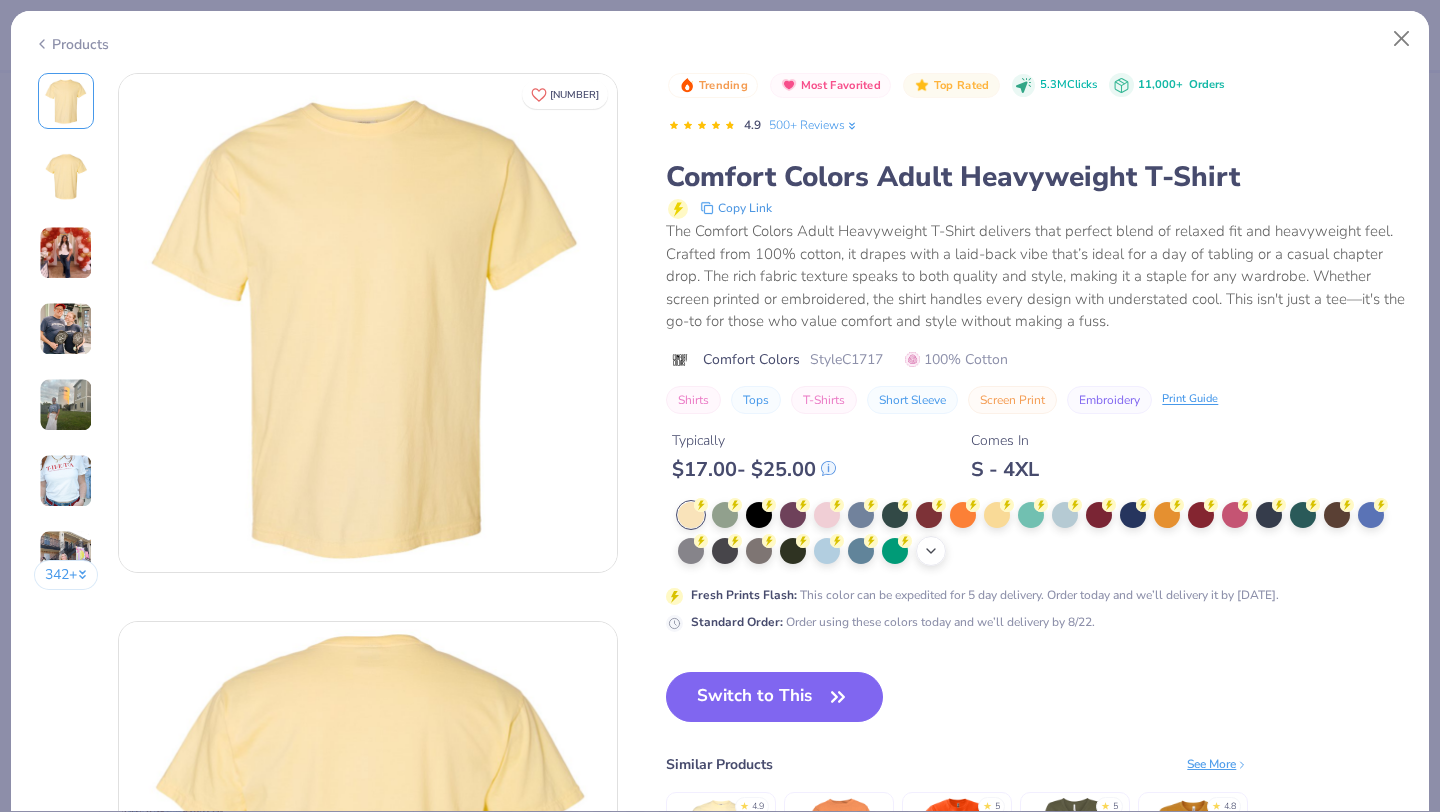 drag, startPoint x: 311, startPoint y: 570, endPoint x: 924, endPoint y: 548, distance: 613.39465 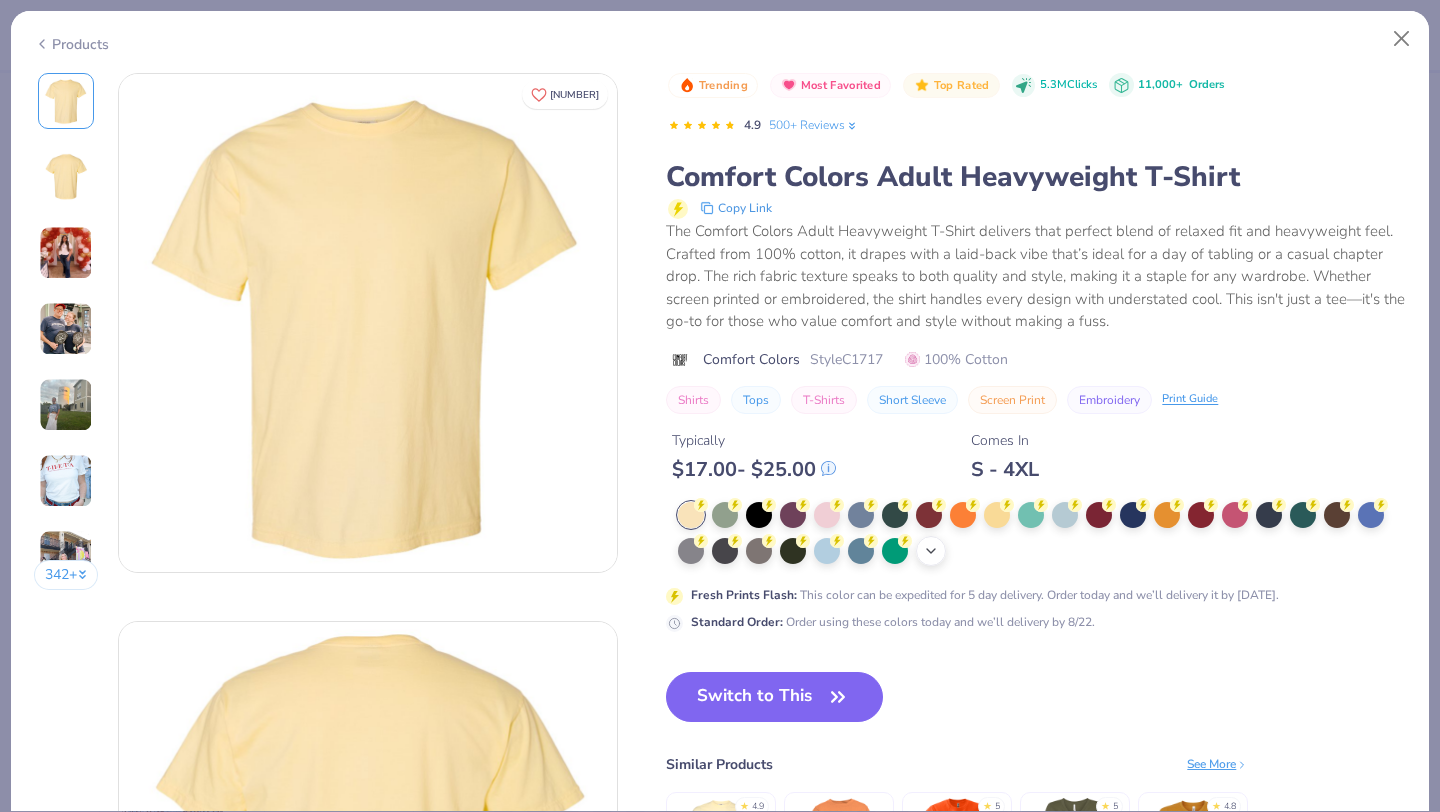 click on "+ 38" at bounding box center [931, 551] 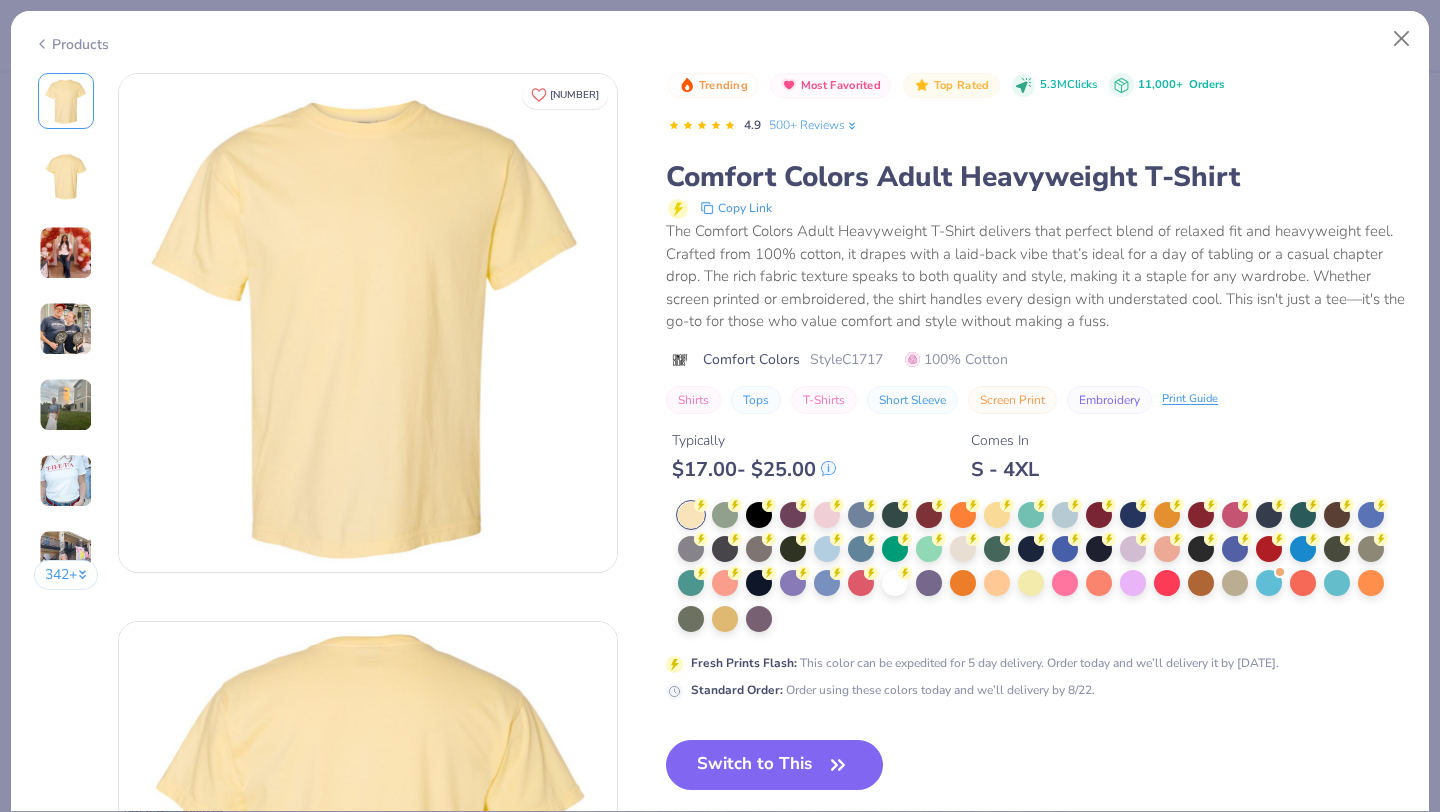 click at bounding box center [1042, 568] 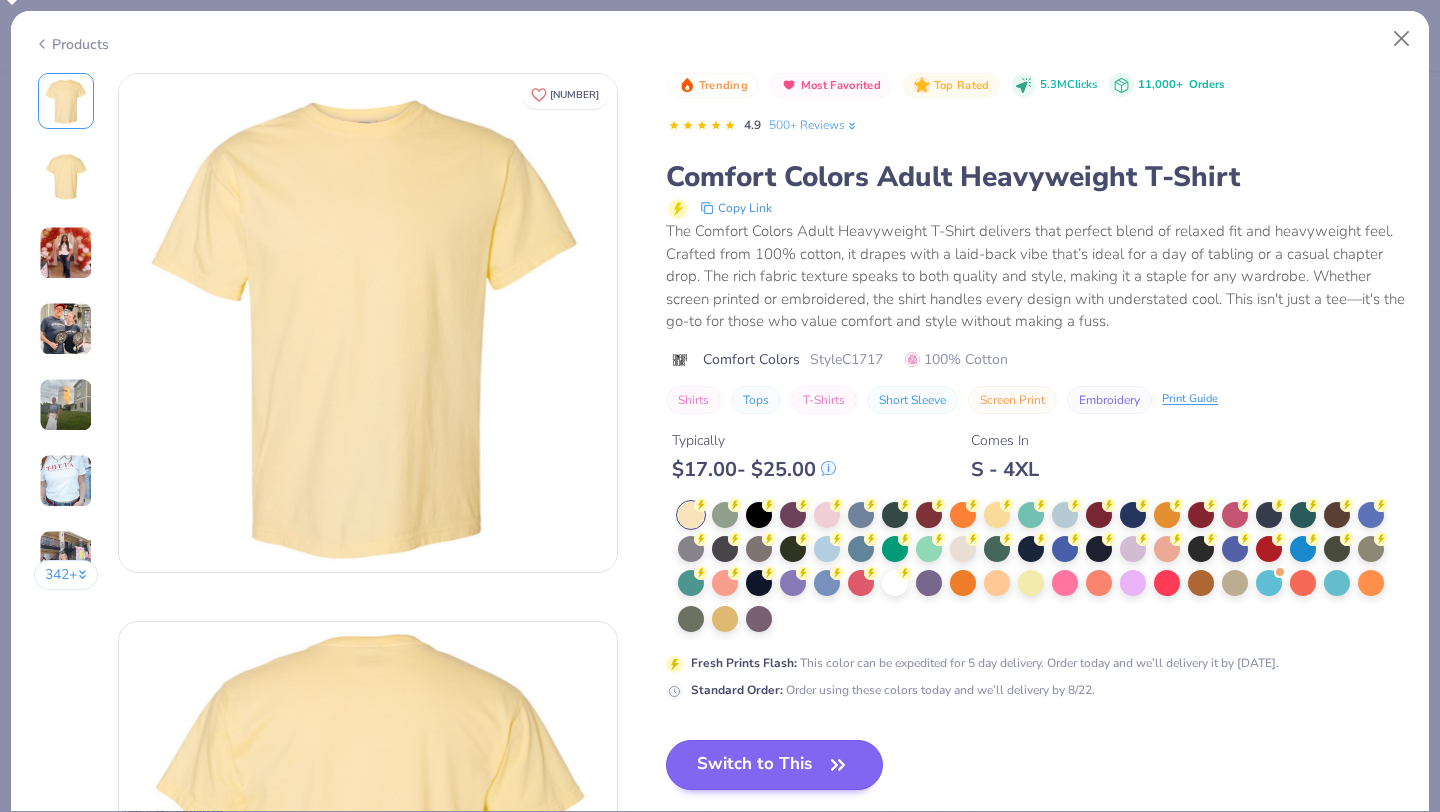 drag, startPoint x: 924, startPoint y: 548, endPoint x: 721, endPoint y: 762, distance: 294.9661 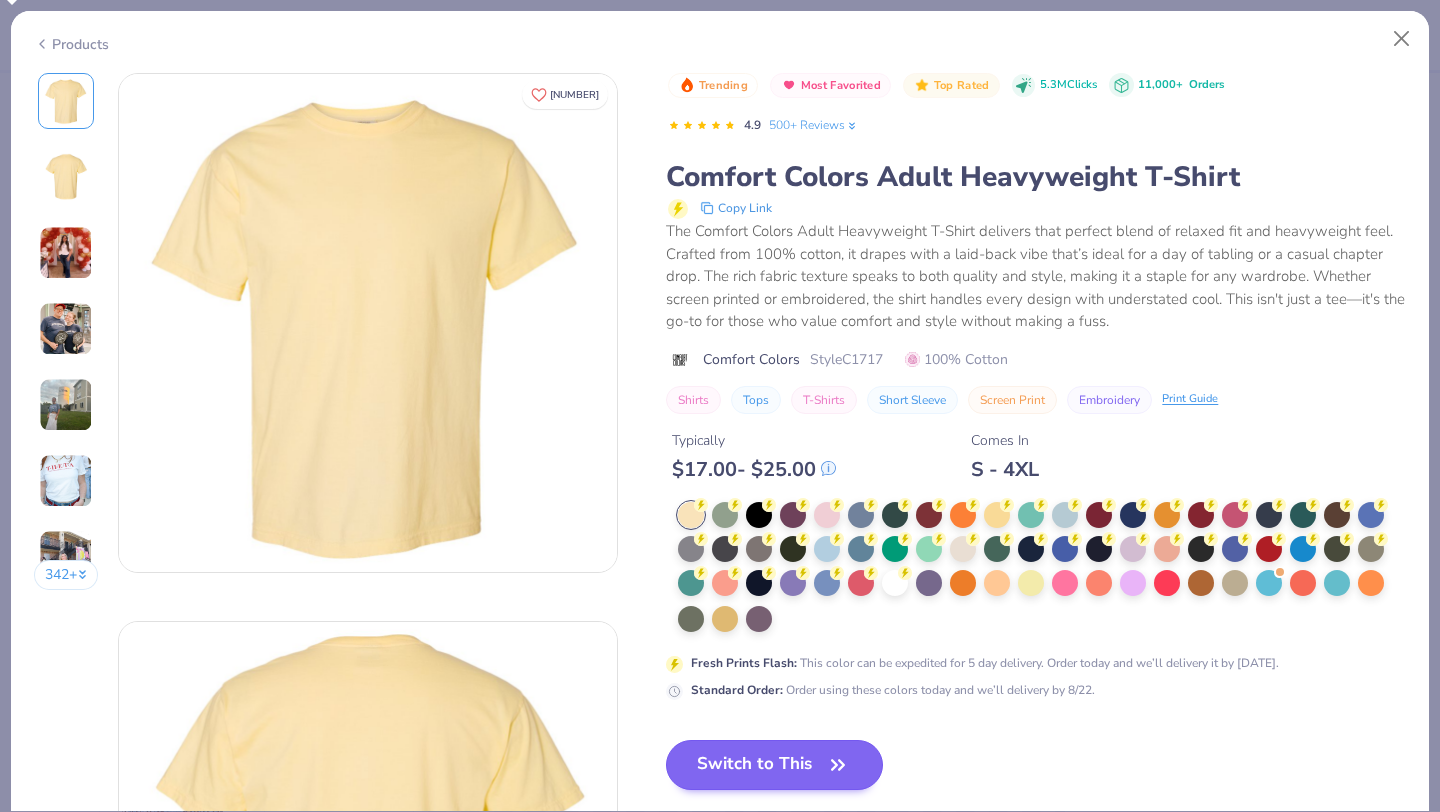 click at bounding box center (929, 583) 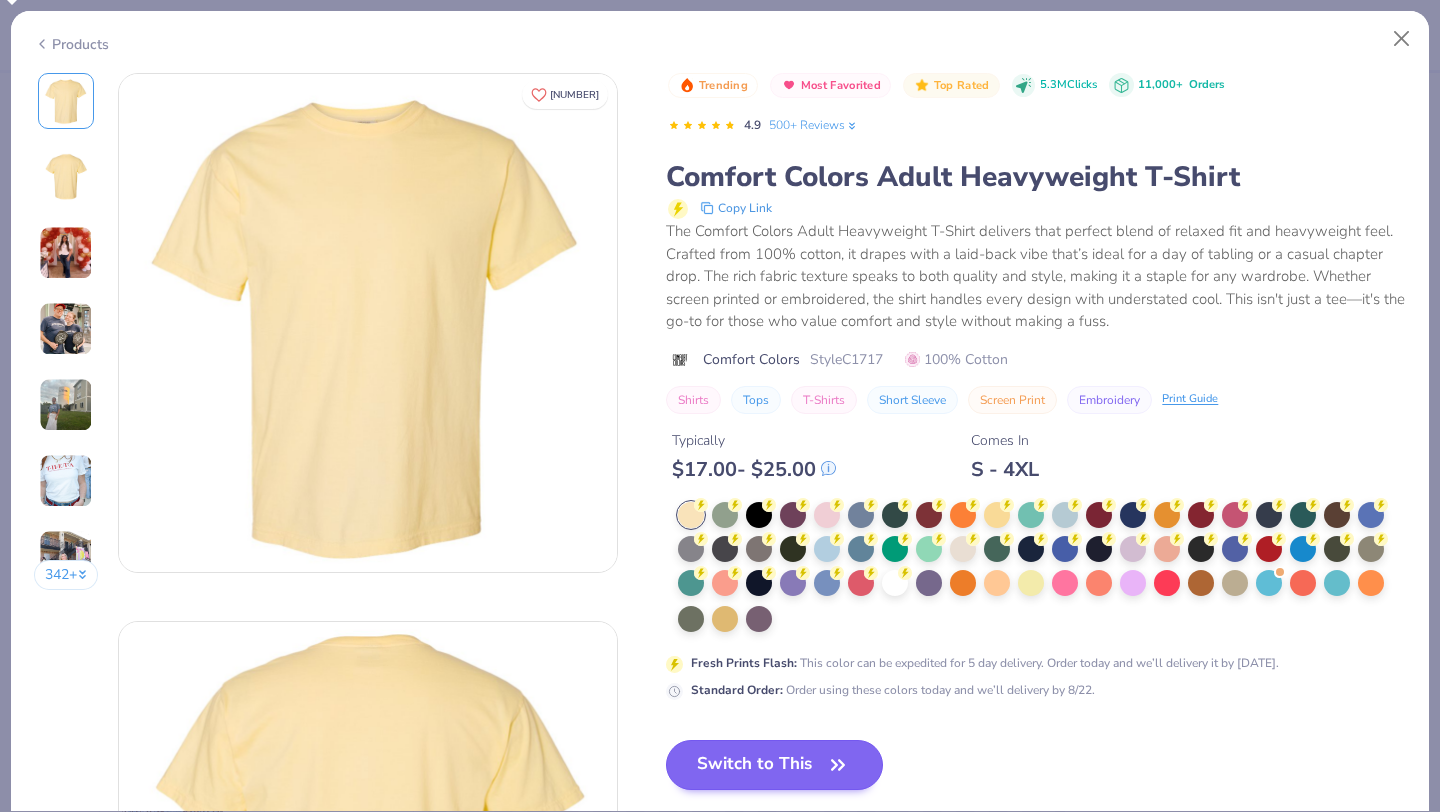 click at bounding box center (895, 583) 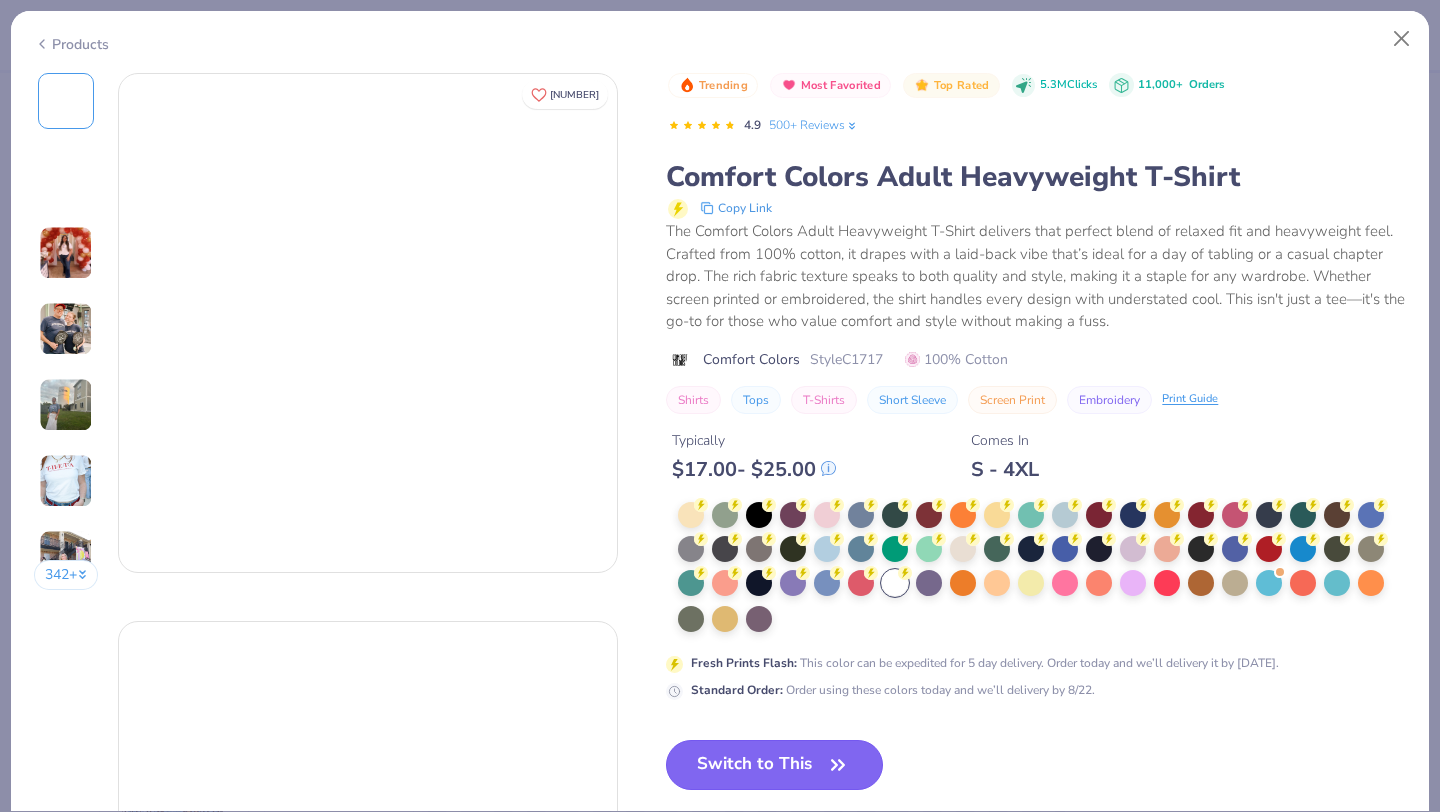 click on "Switch to This" at bounding box center [774, 765] 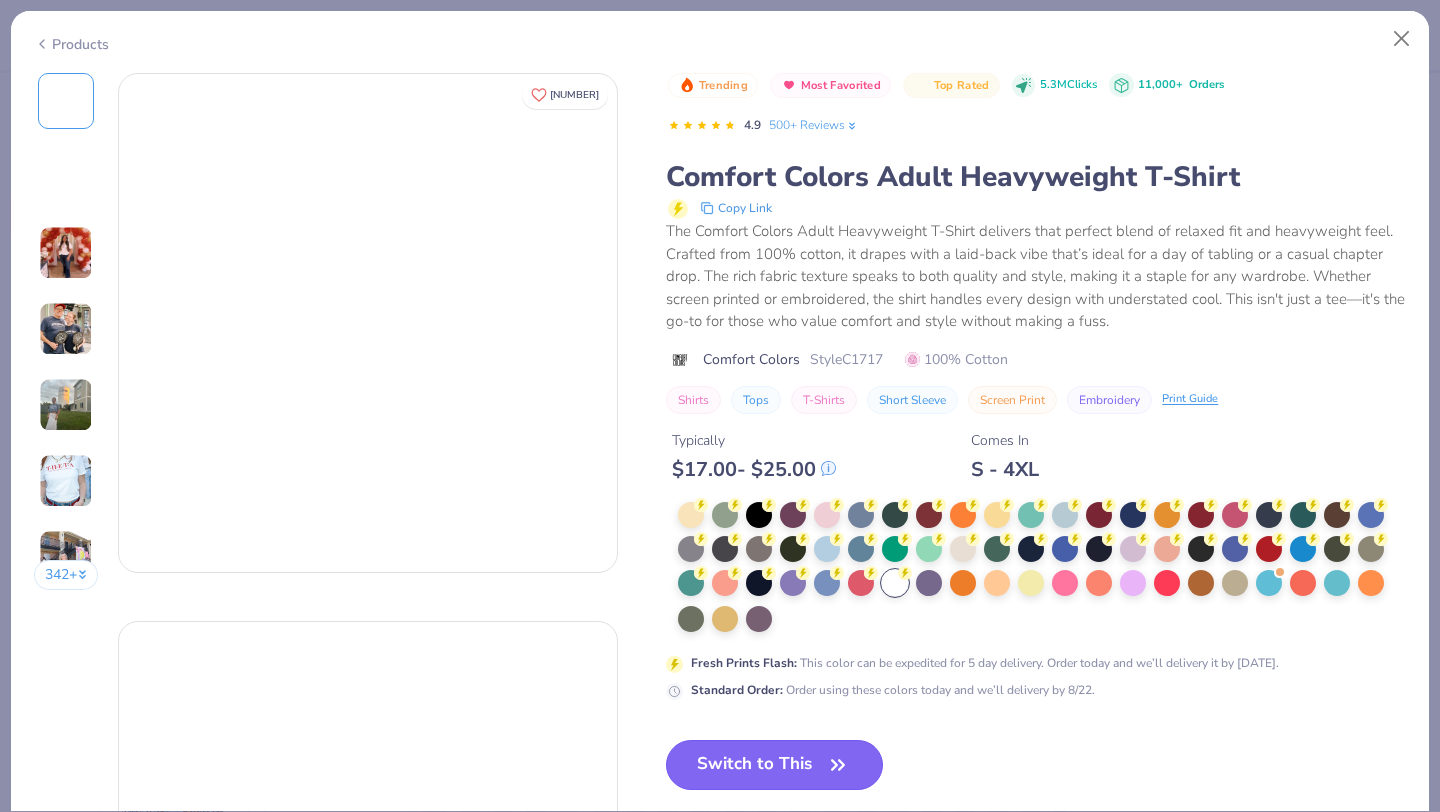 drag, startPoint x: 721, startPoint y: 762, endPoint x: 838, endPoint y: 756, distance: 117.15375 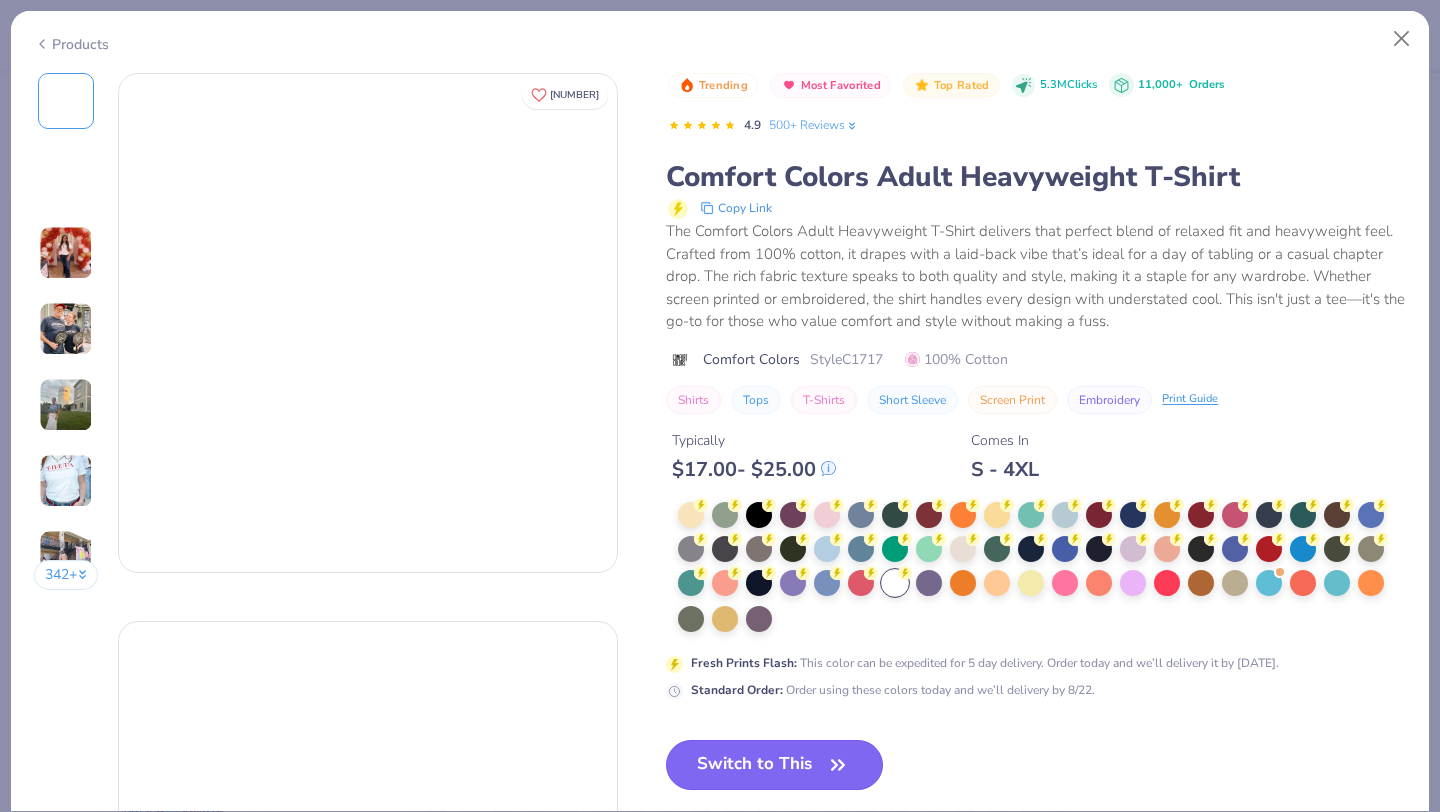 click 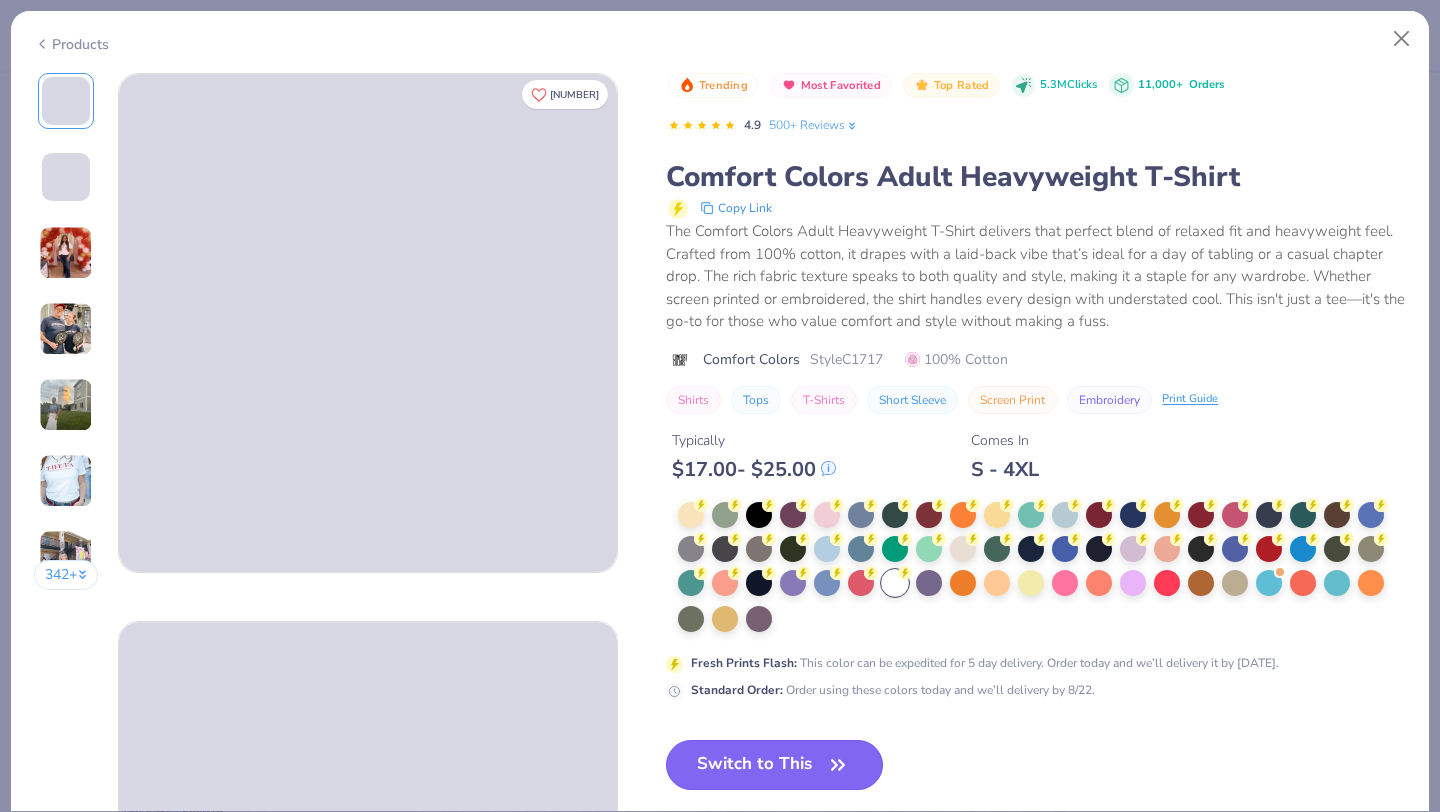 click 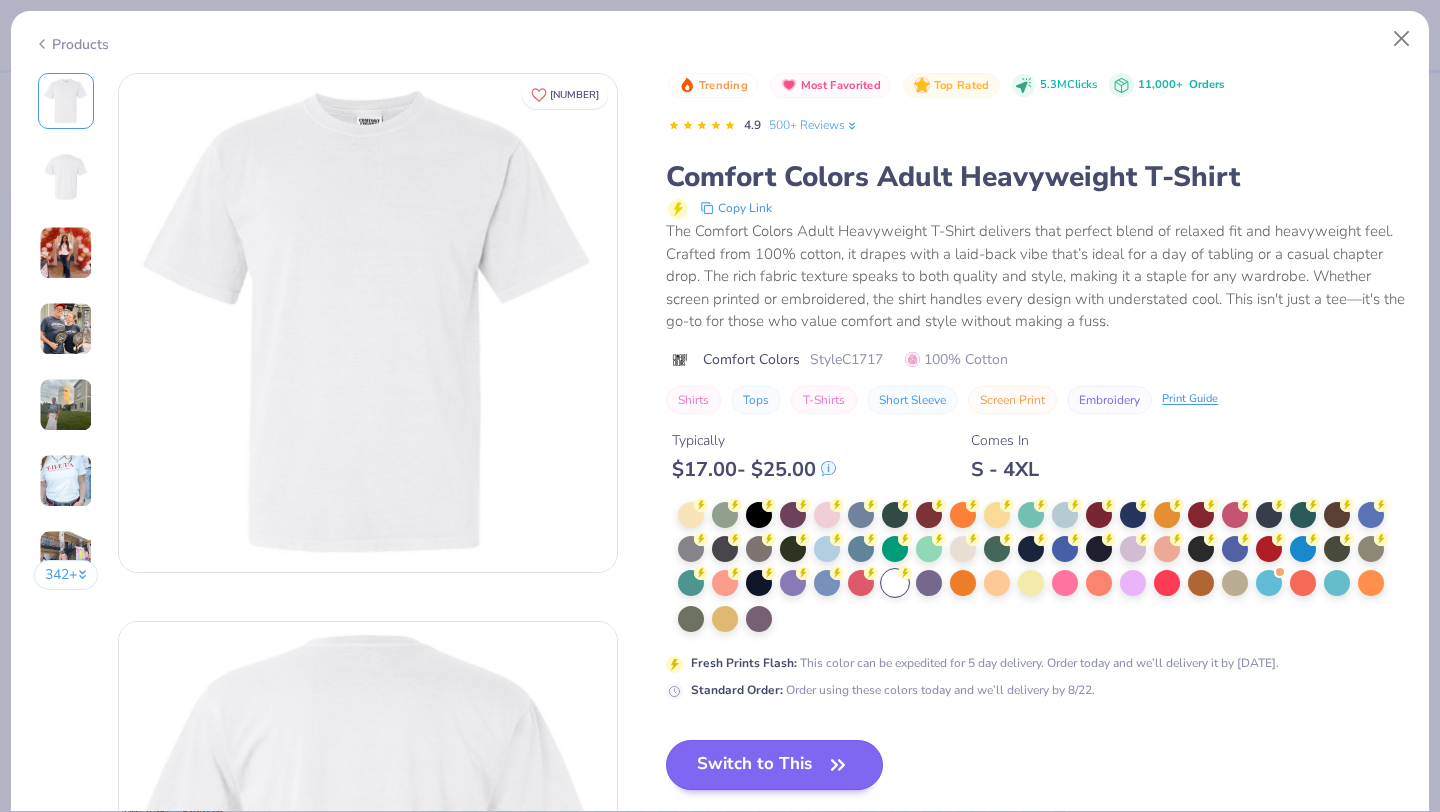 click on "100  %" at bounding box center [744, 773] 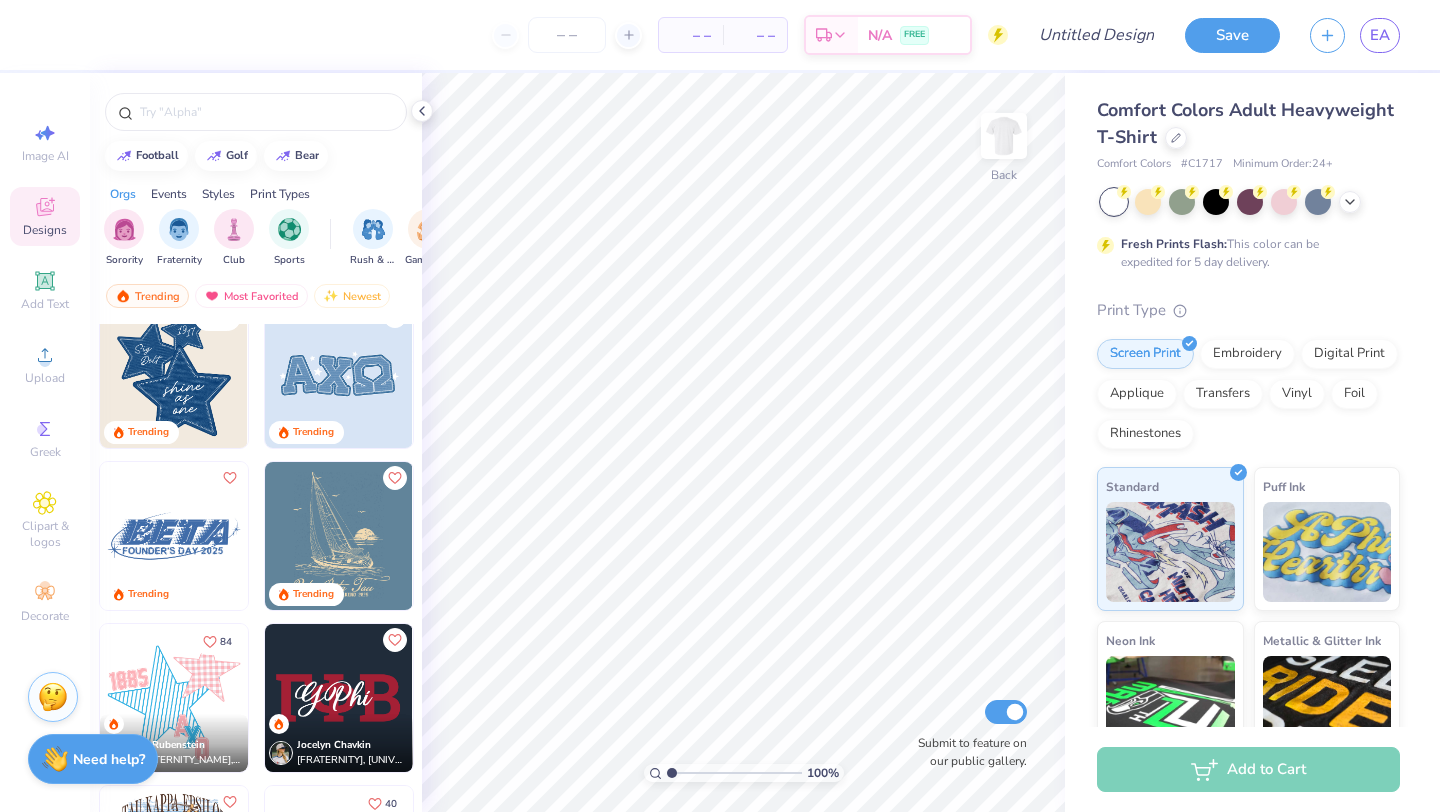 click at bounding box center [339, 374] 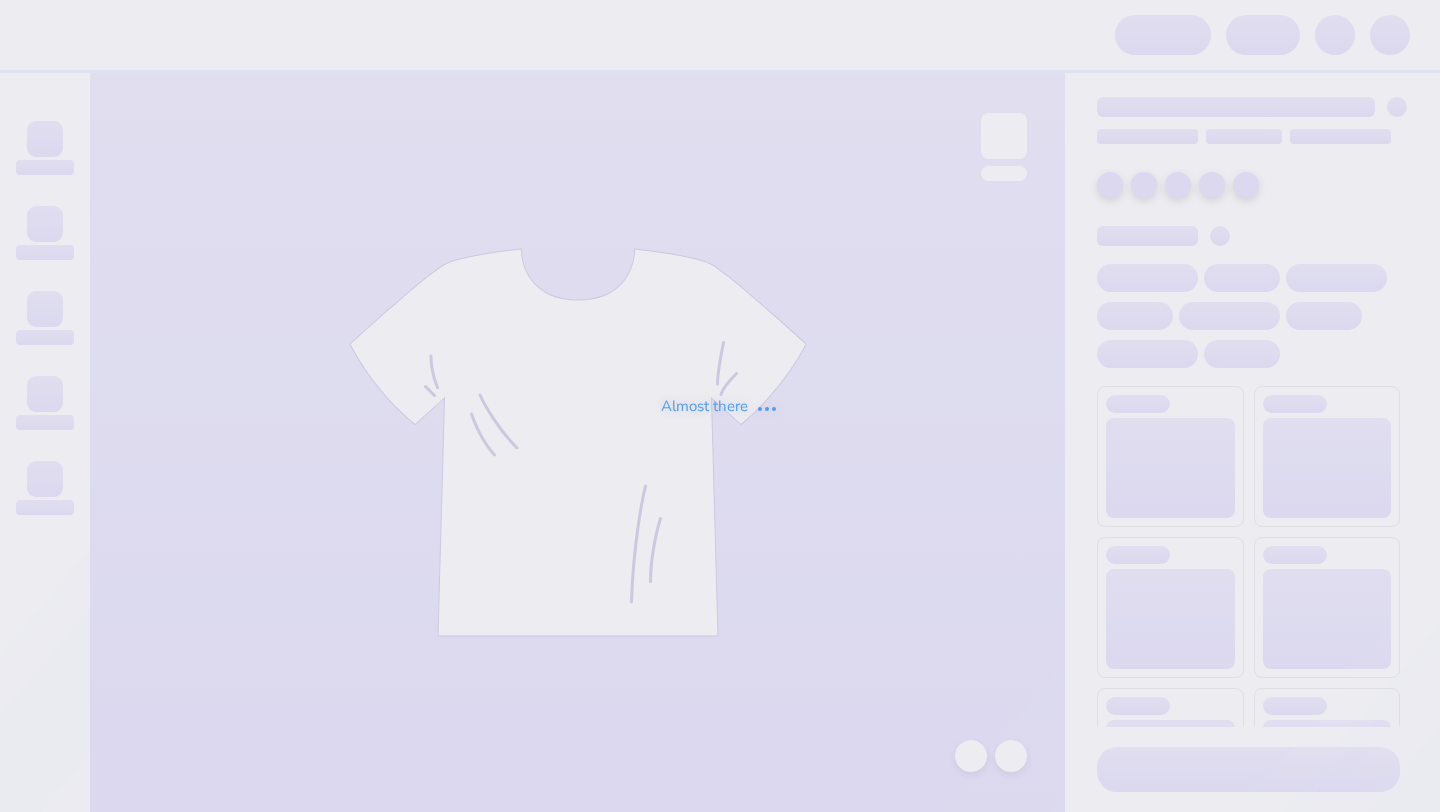 scroll, scrollTop: 0, scrollLeft: 0, axis: both 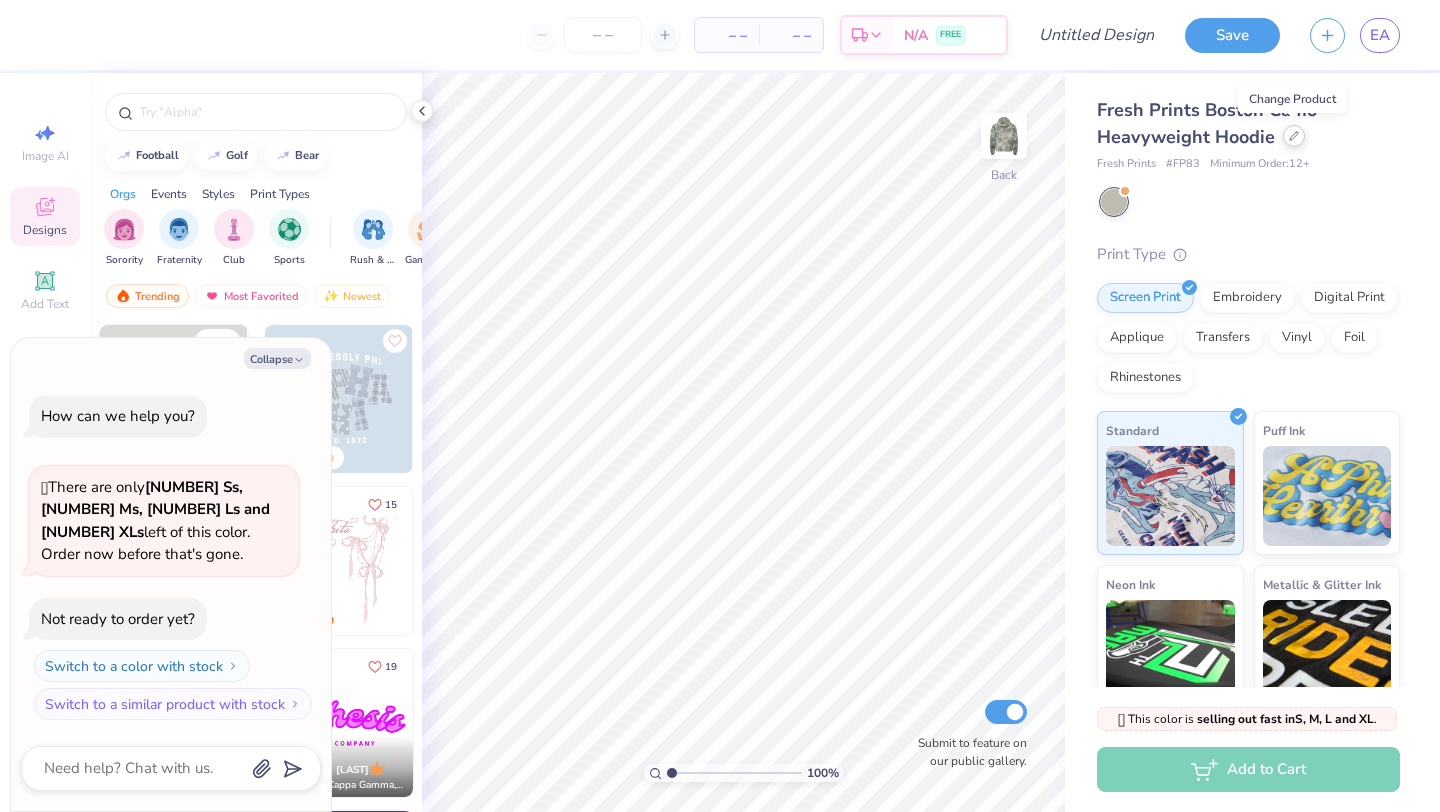 click at bounding box center (1294, 136) 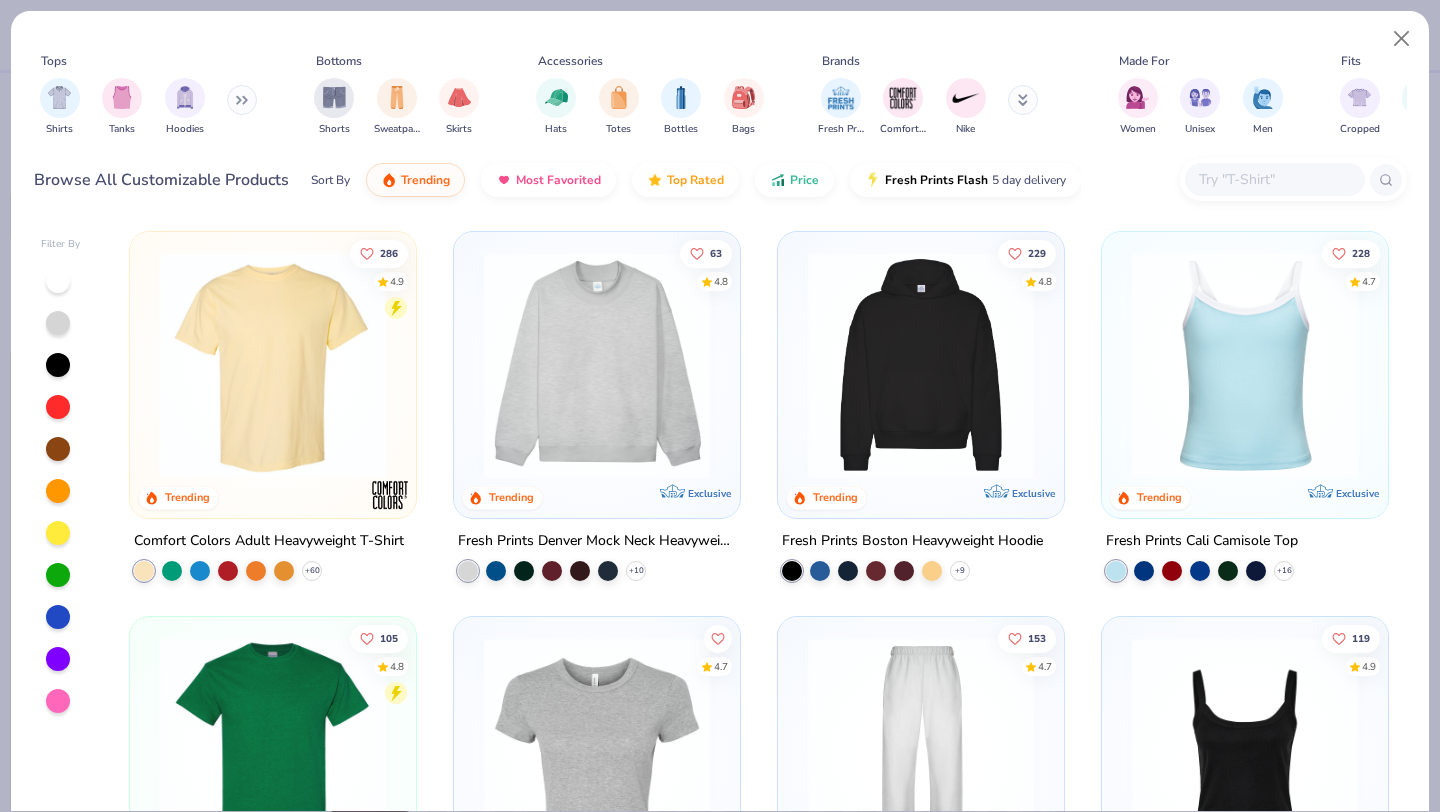 click at bounding box center [273, 365] 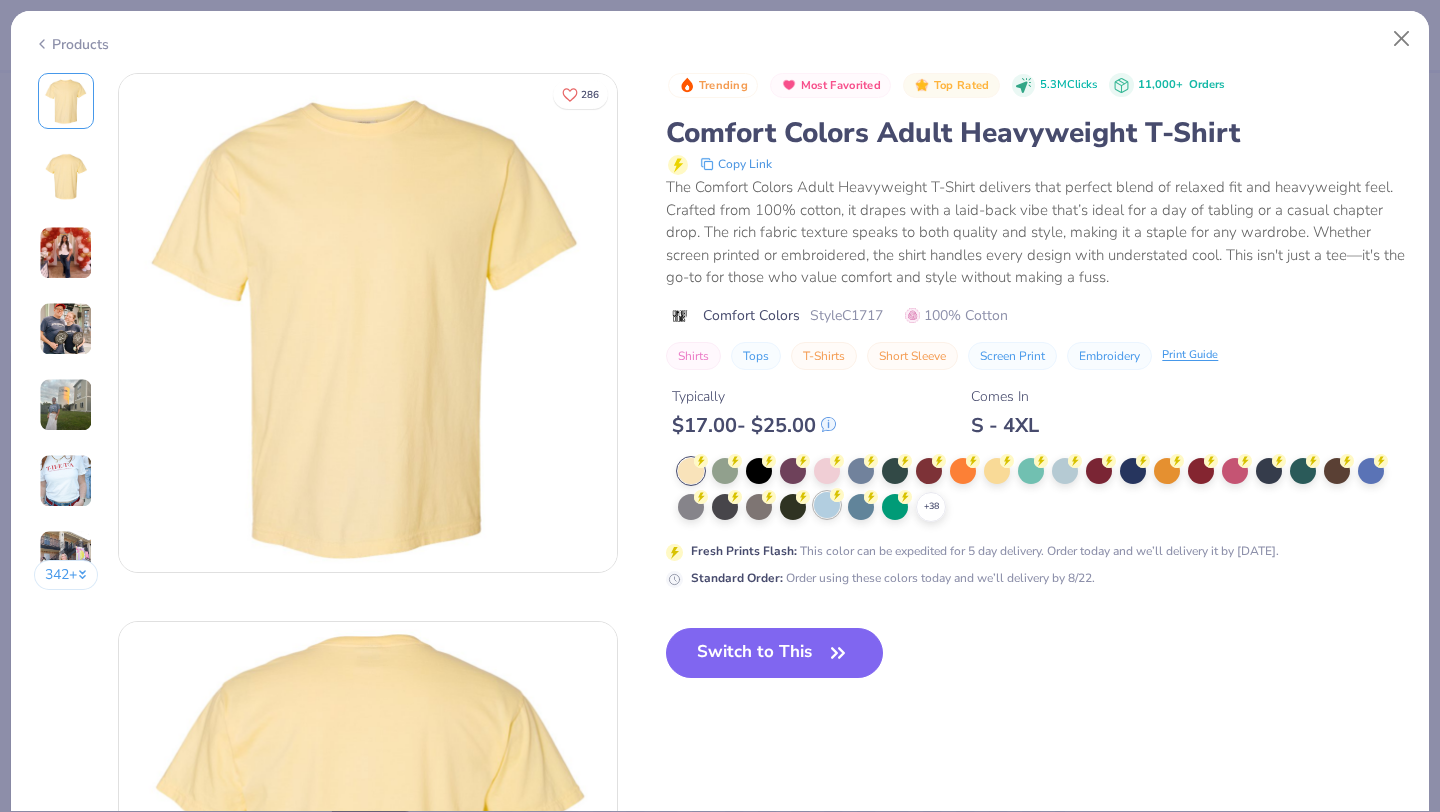 click at bounding box center [827, 505] 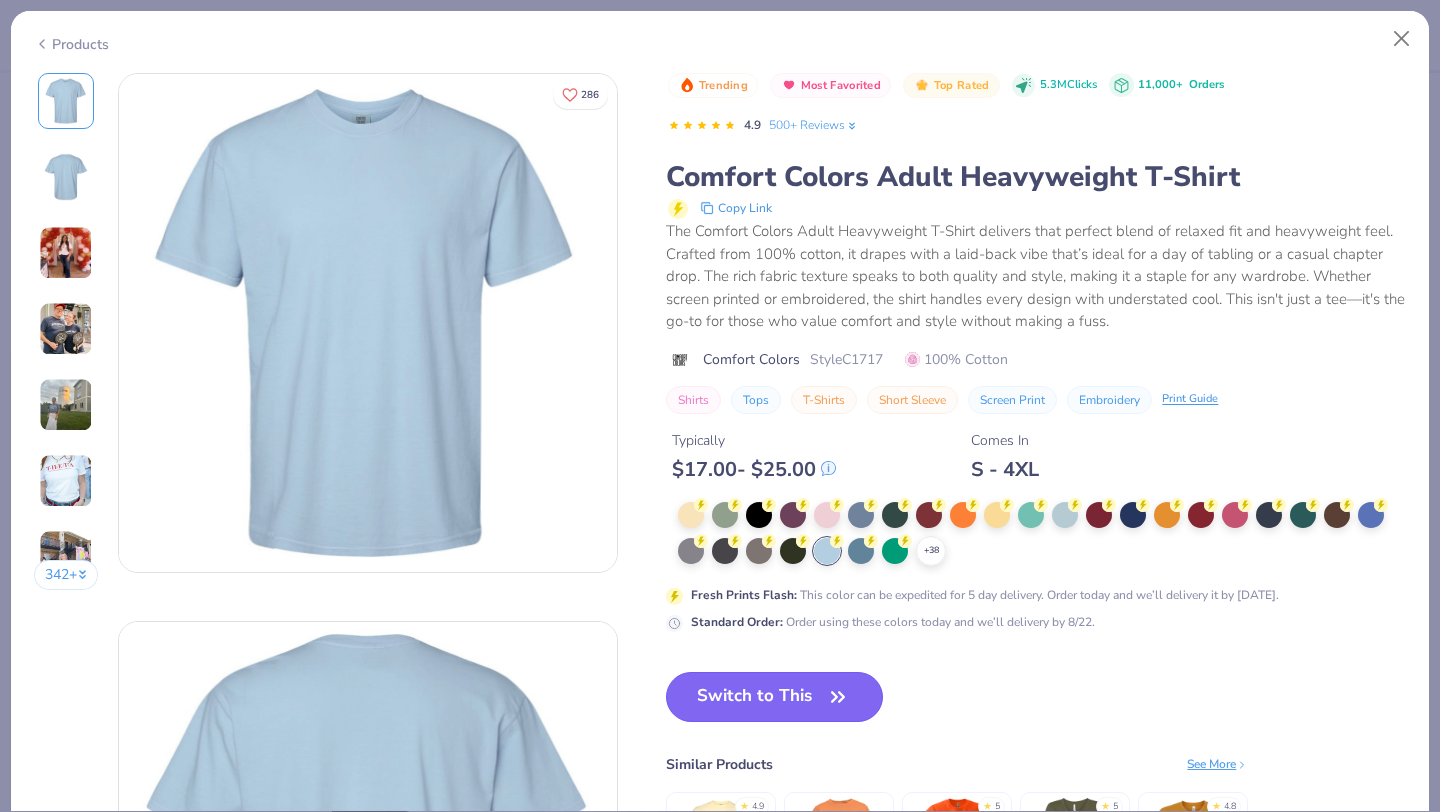 click 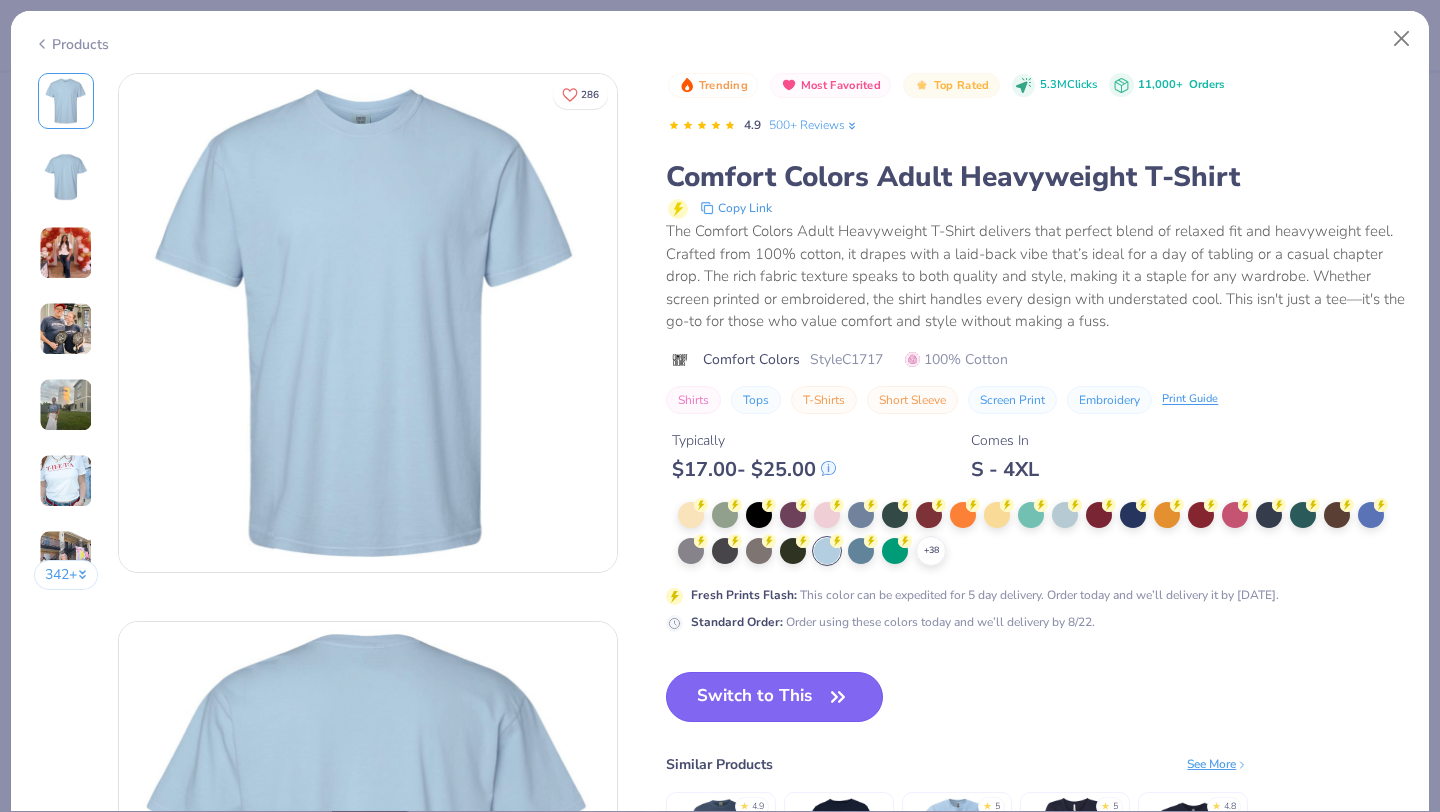 click 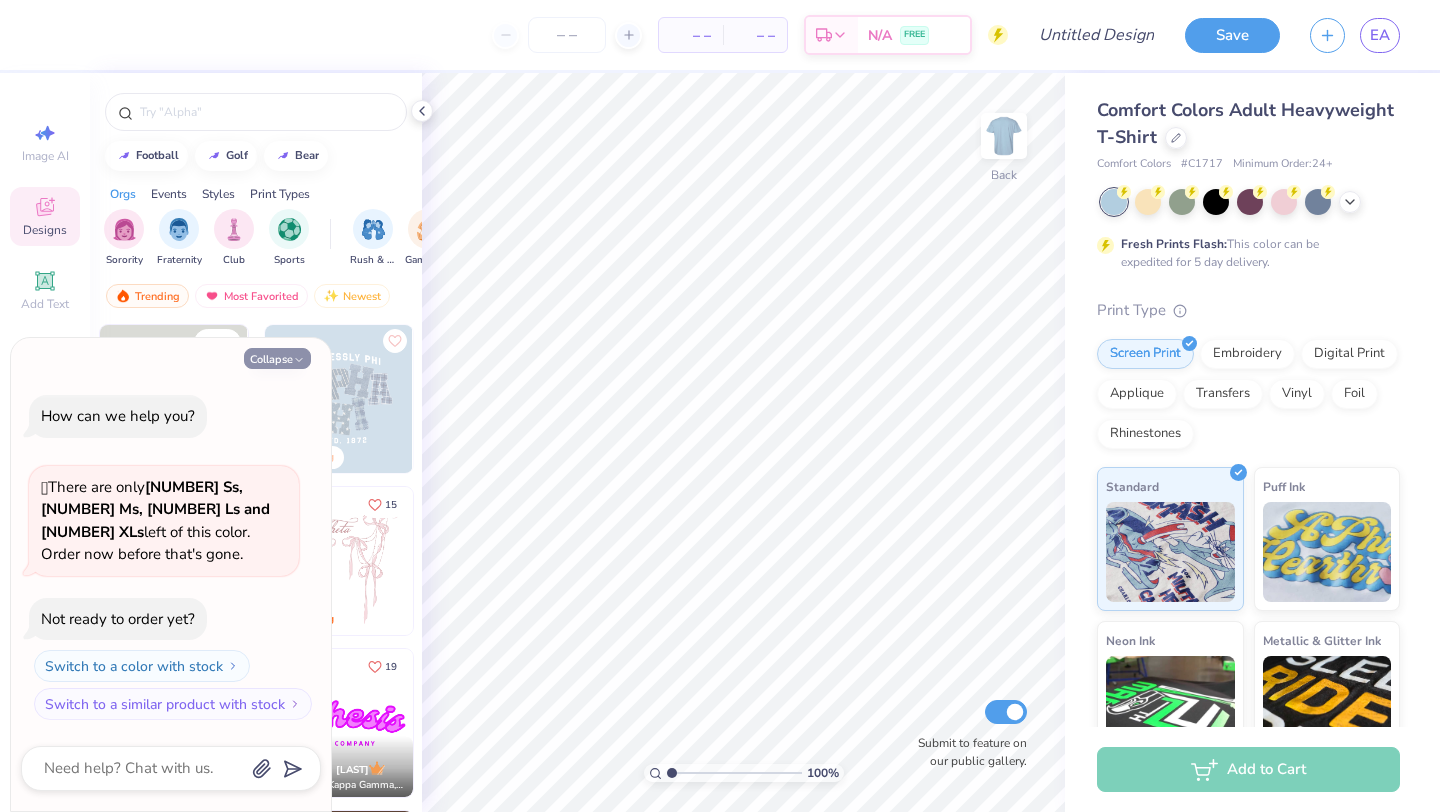 click on "Collapse" at bounding box center [277, 358] 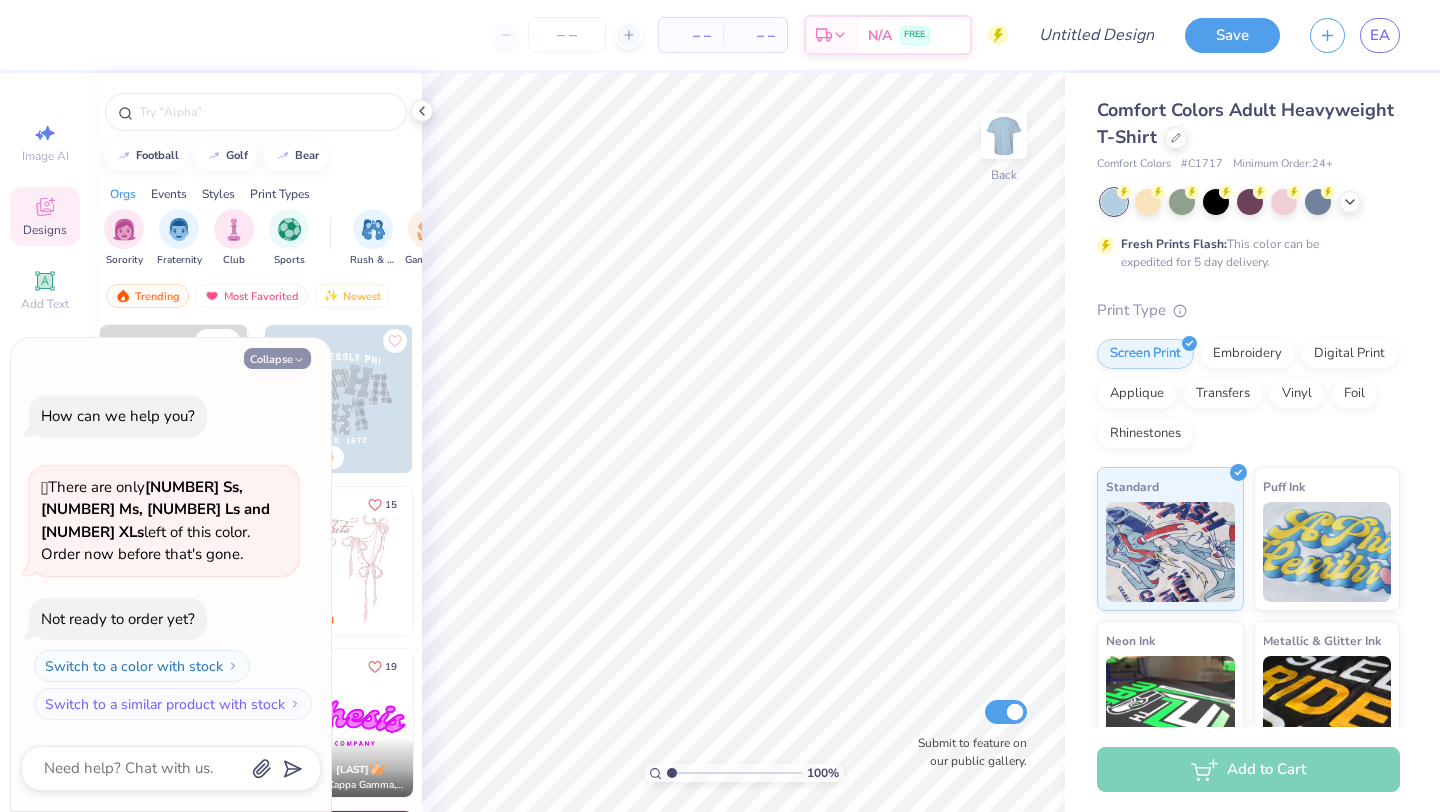 type on "x" 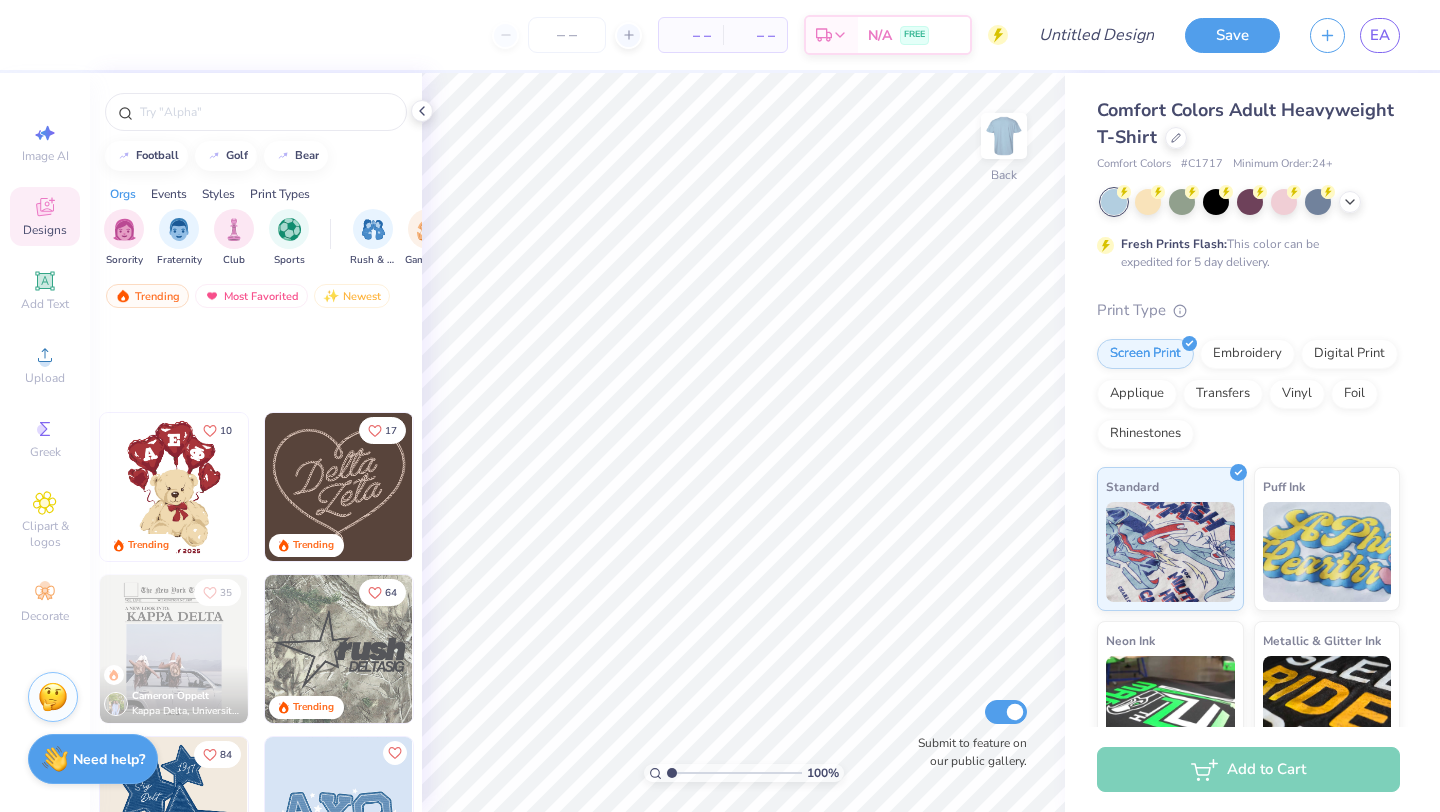 scroll, scrollTop: 1165, scrollLeft: 0, axis: vertical 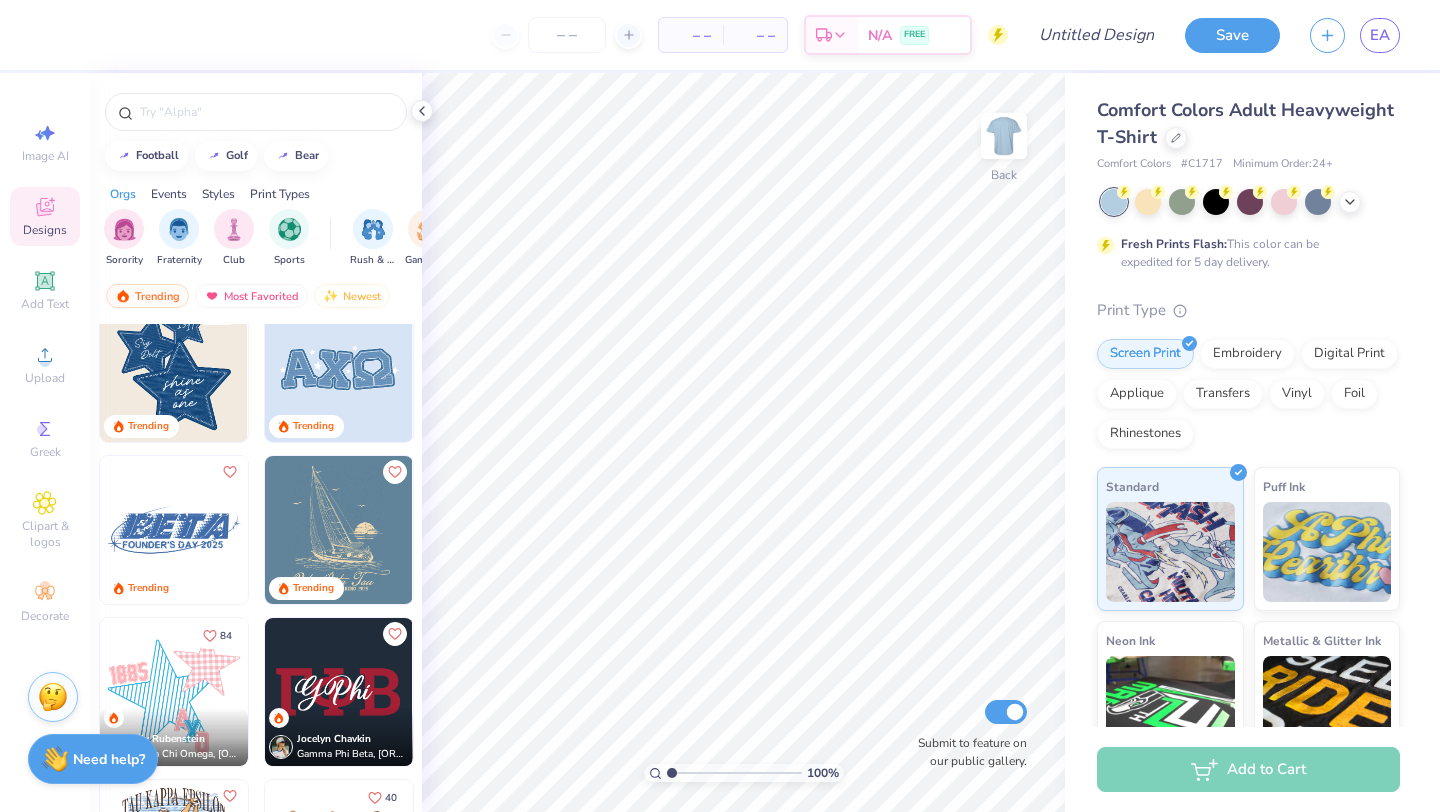 click at bounding box center (339, 368) 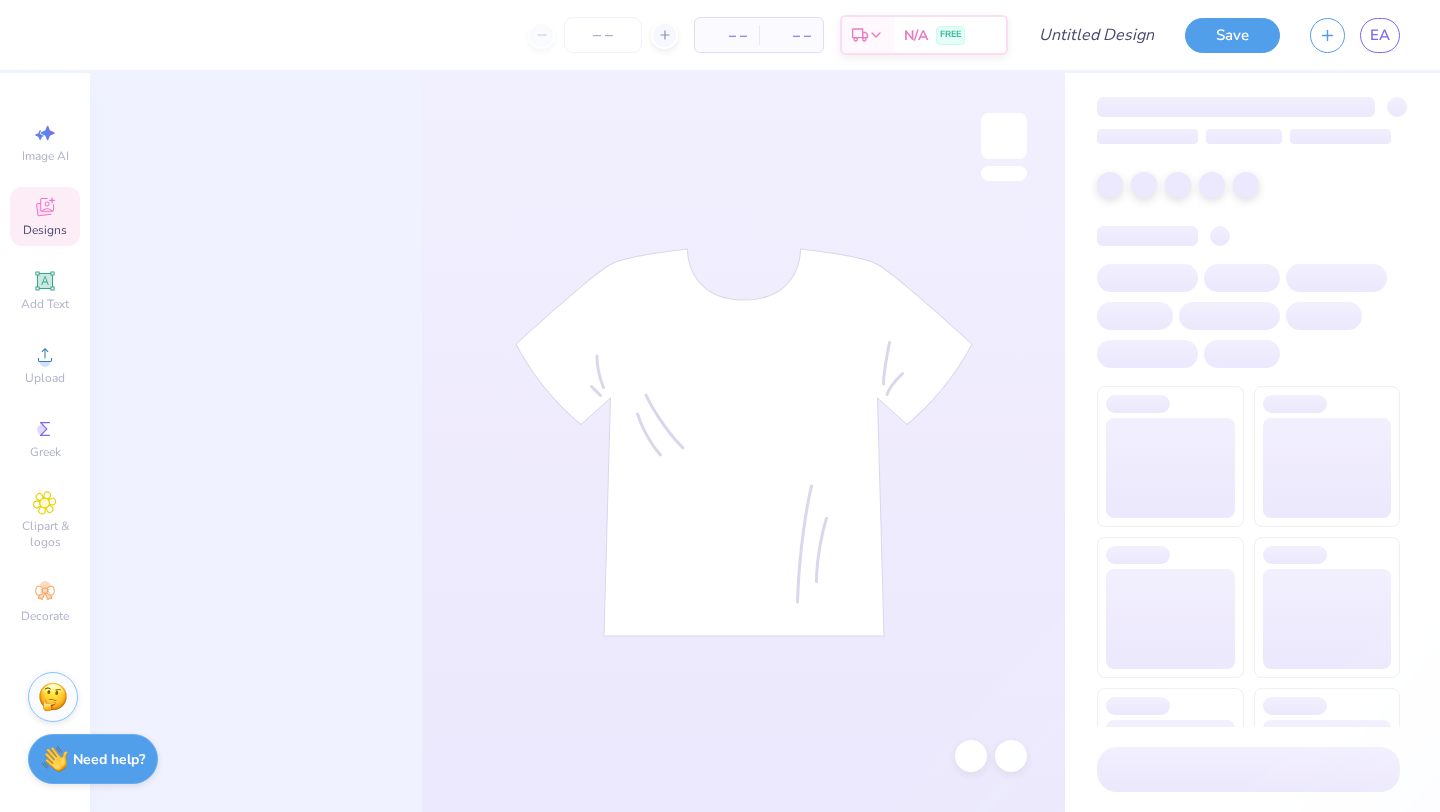 scroll, scrollTop: 0, scrollLeft: 0, axis: both 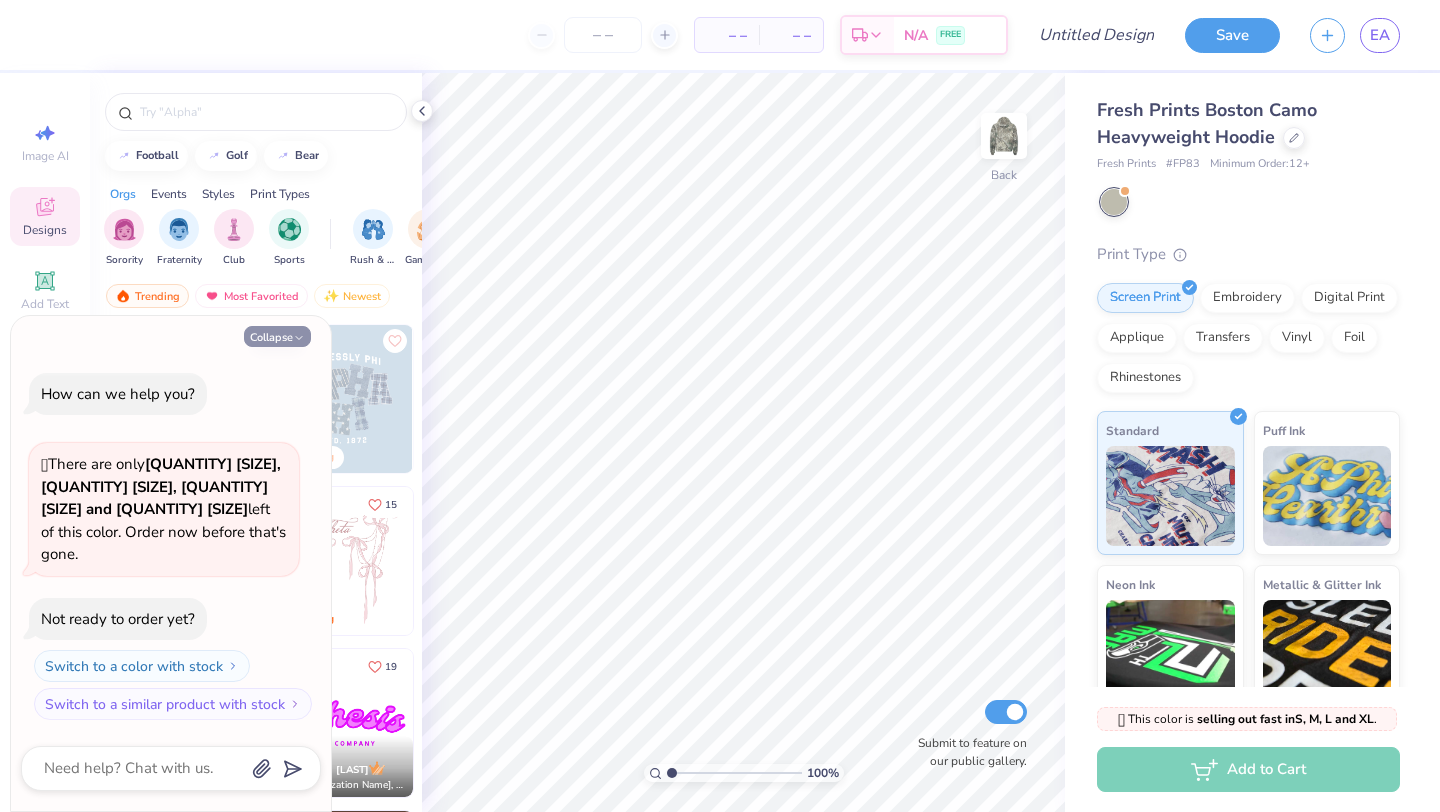 click on "Collapse" at bounding box center [277, 336] 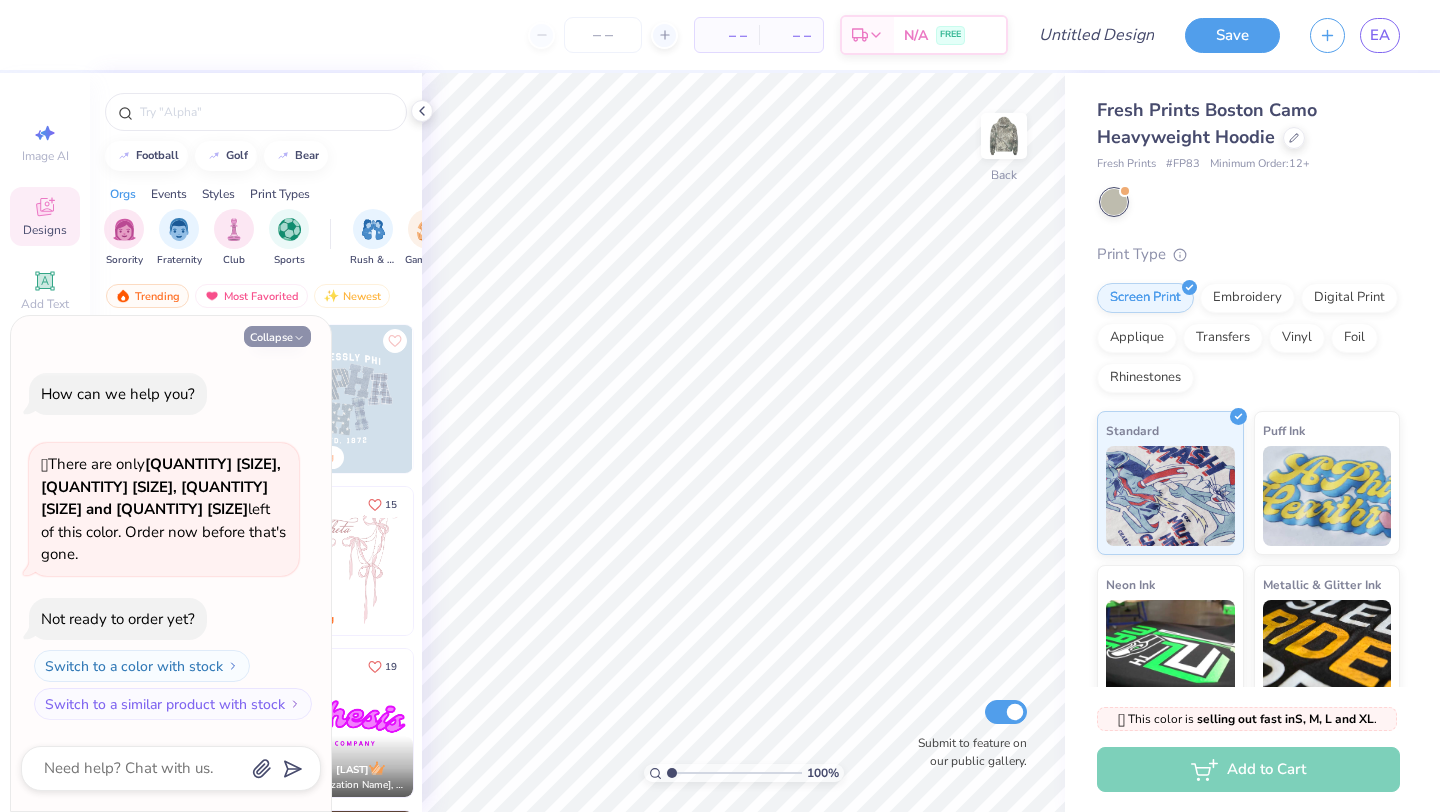 type on "x" 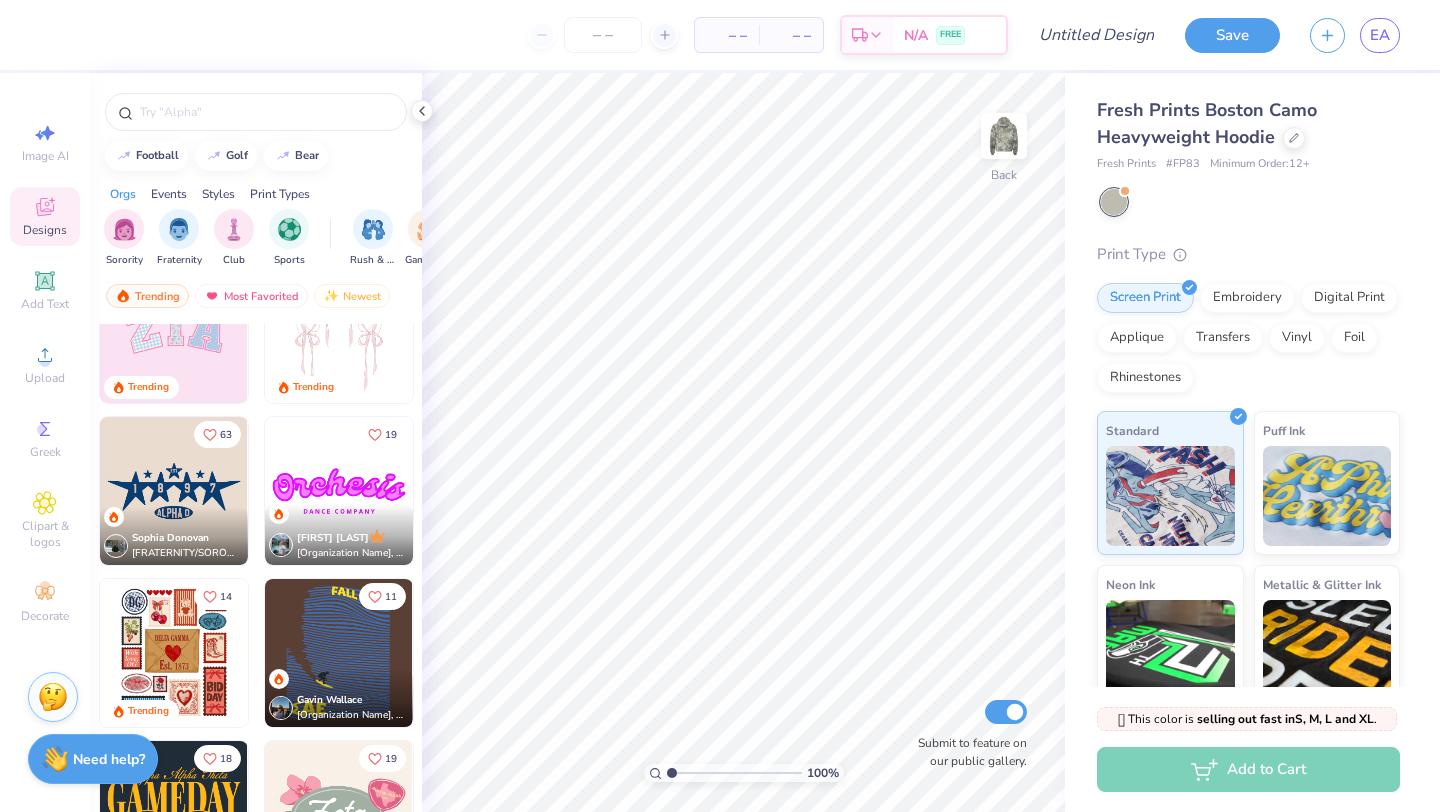 scroll, scrollTop: 234, scrollLeft: 0, axis: vertical 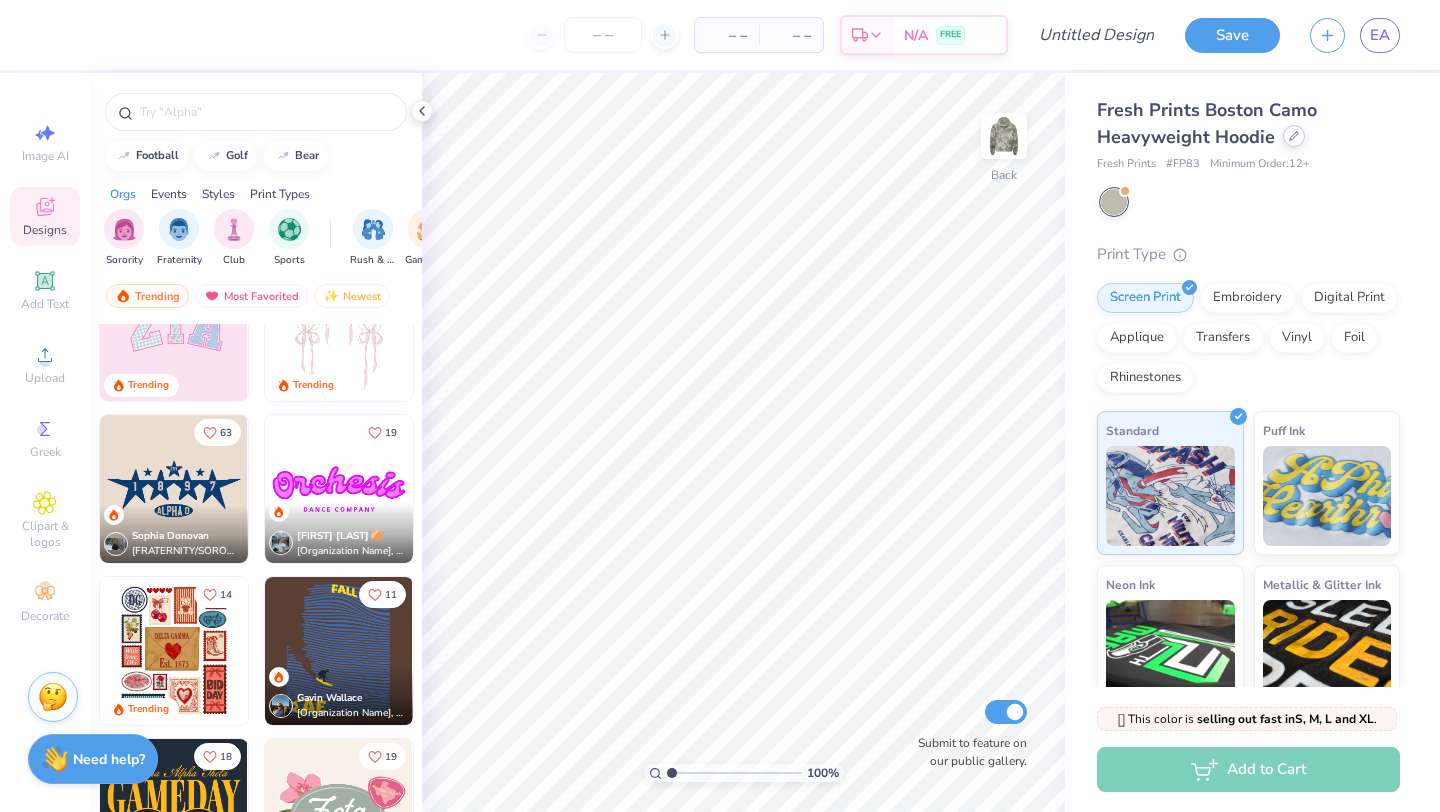 click 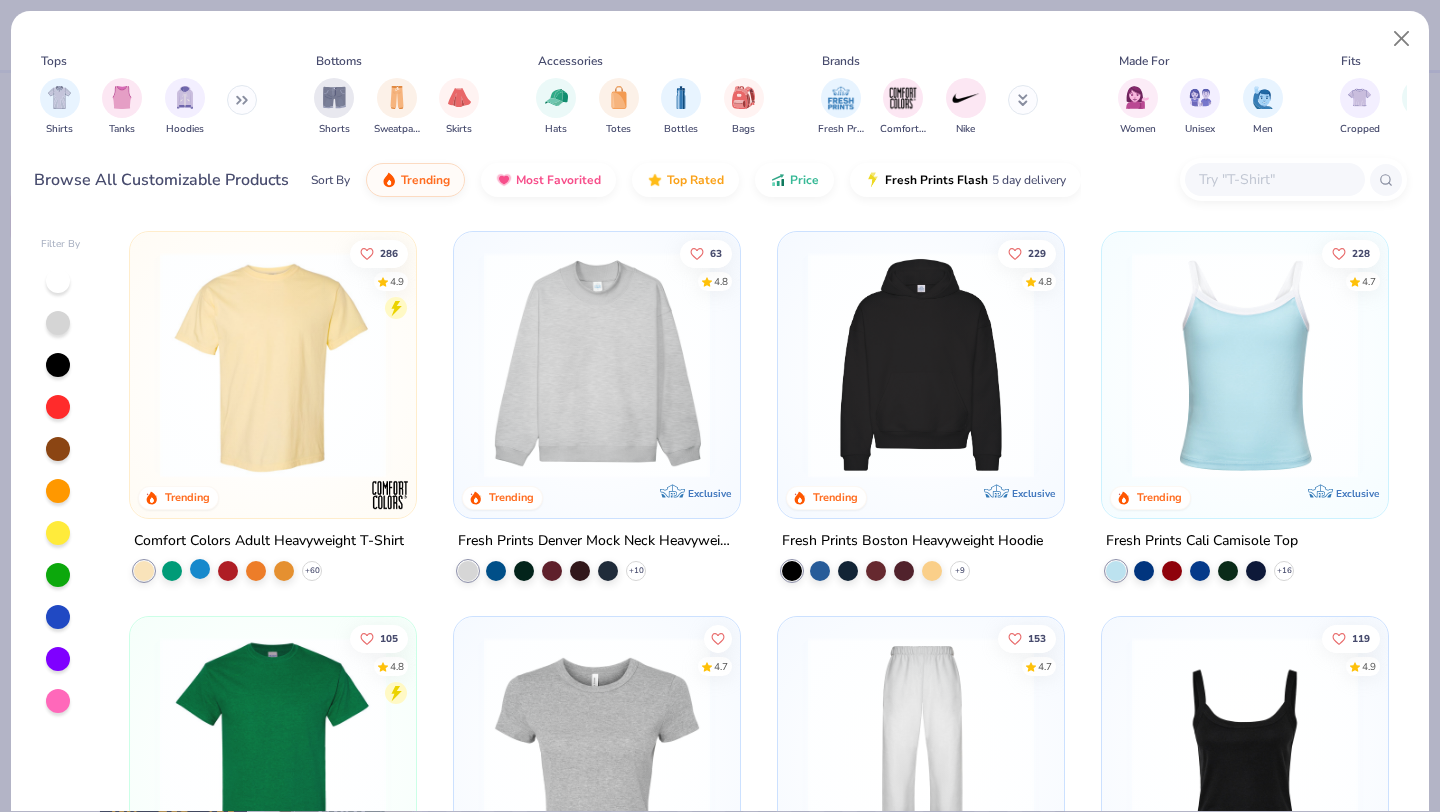 click at bounding box center [200, 569] 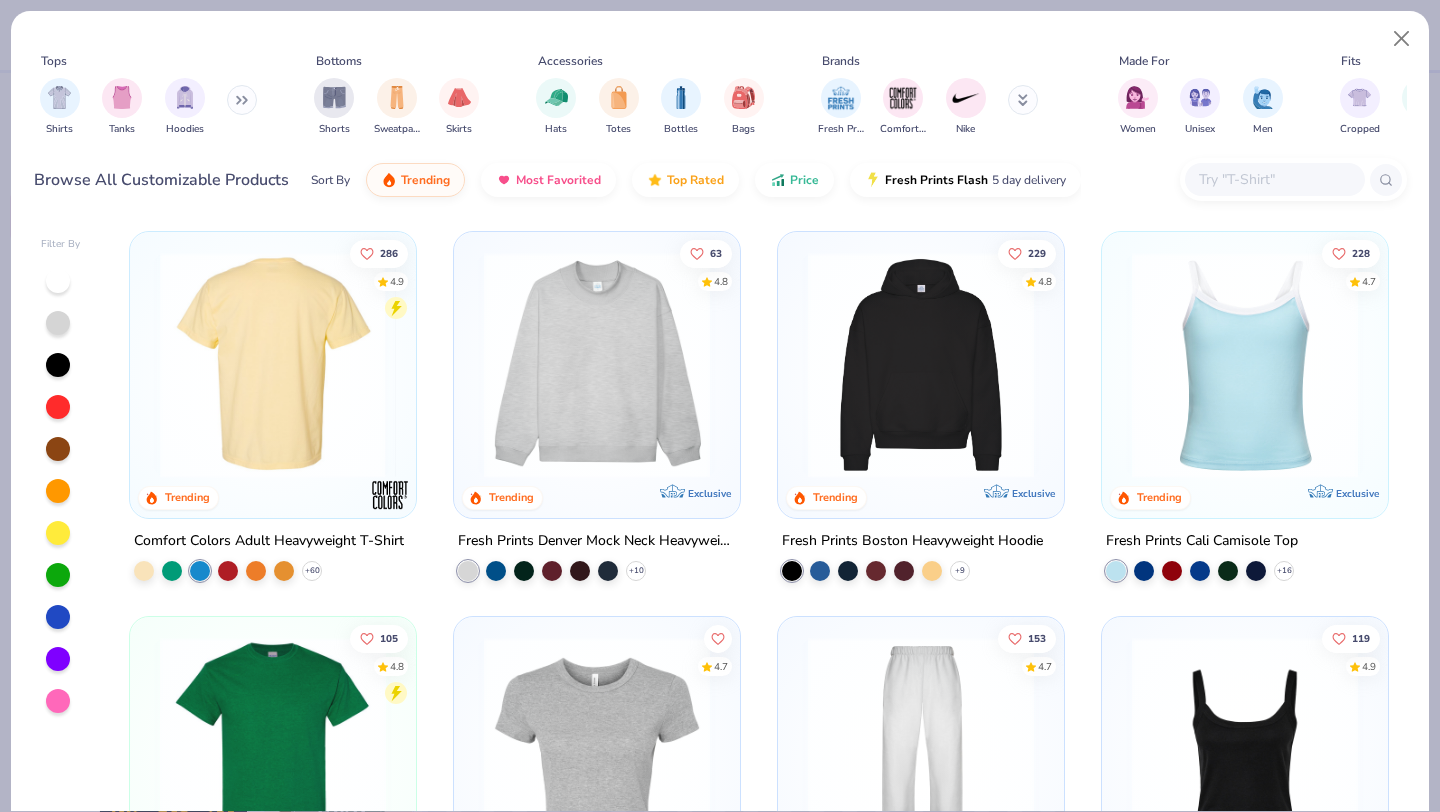 click at bounding box center [28, 365] 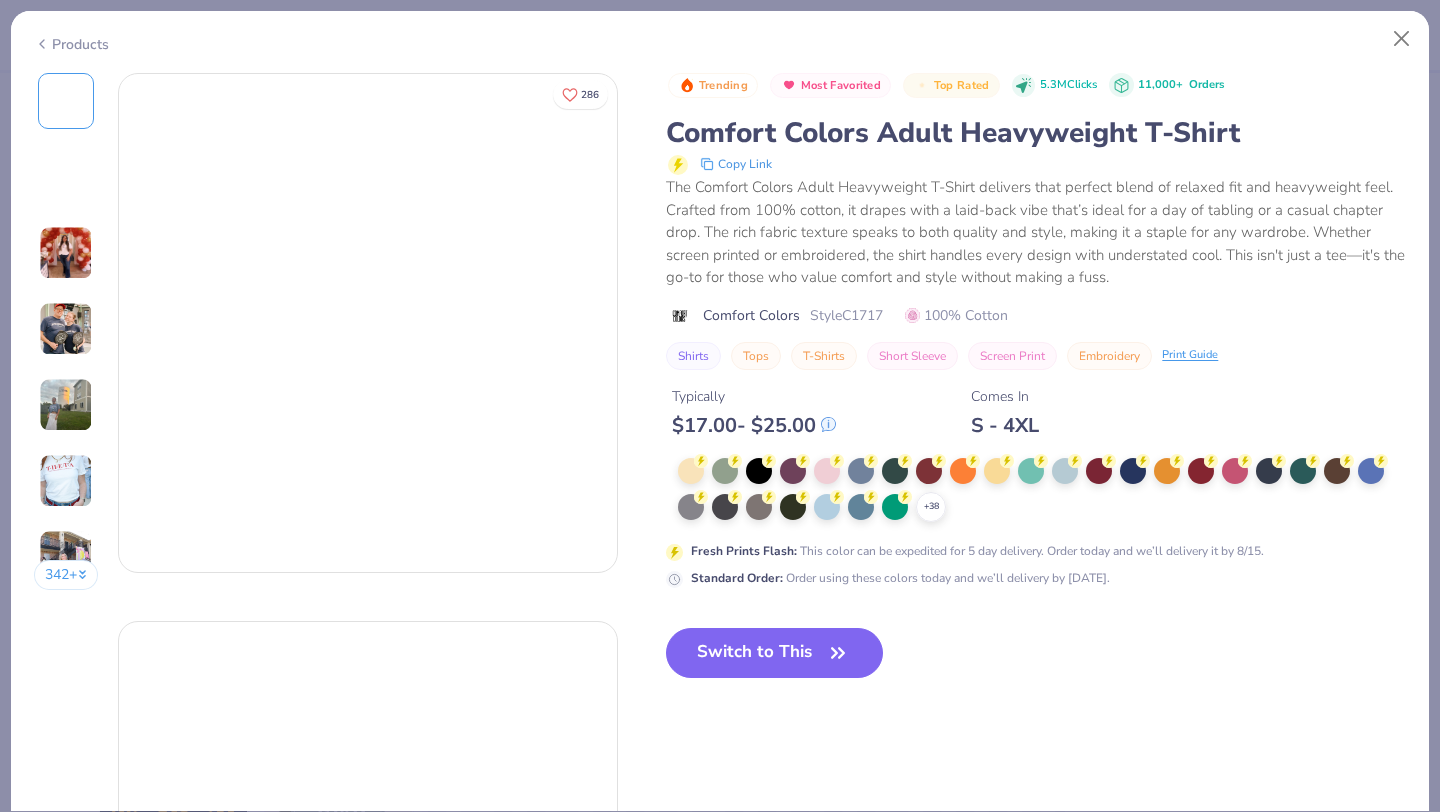 click at bounding box center [827, 507] 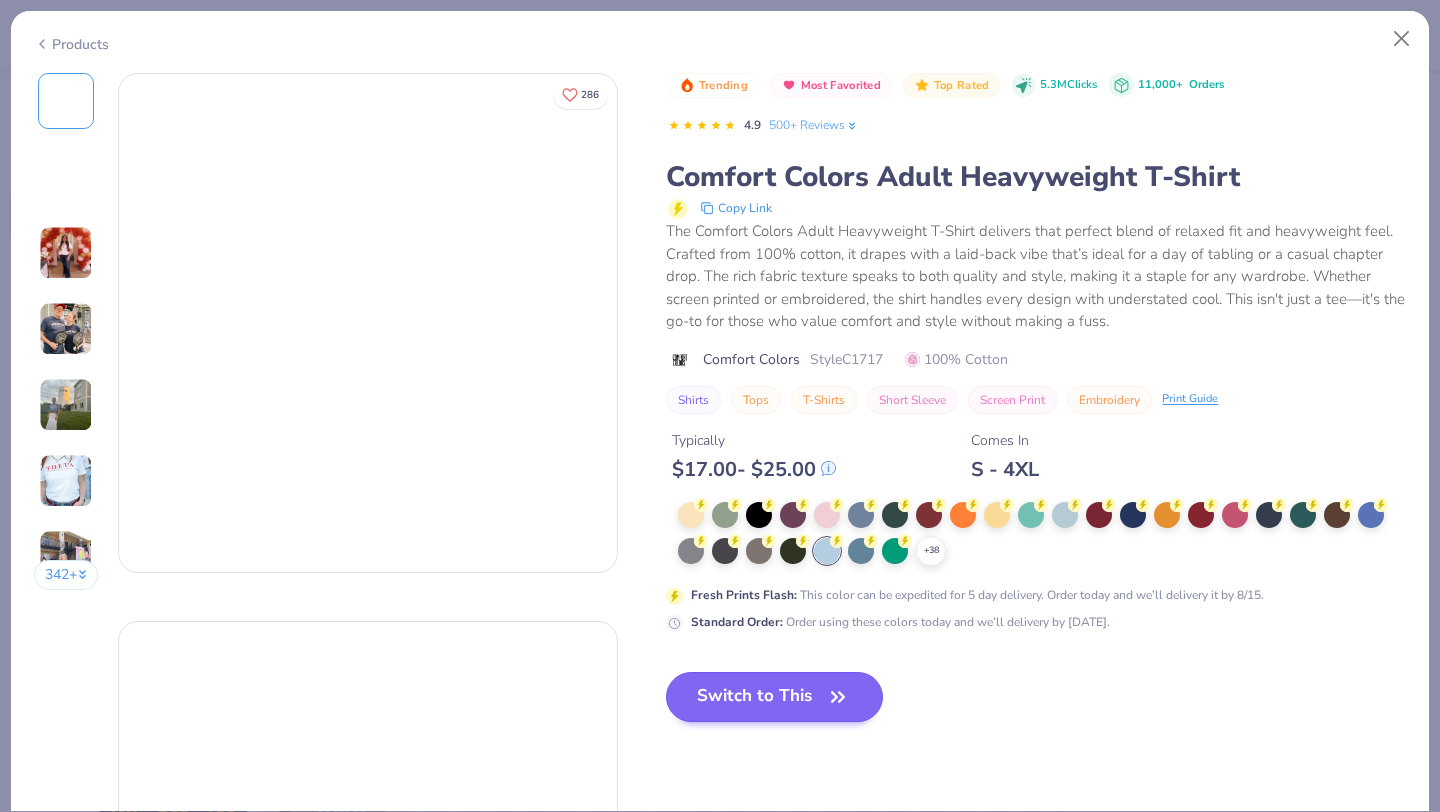 click on "Trending Most Favorited Top Rated 5.3M  Clicks 11,000+    Orders 4.9 500+ Reviews Comfort Colors Adult Heavyweight T-Shirt Copy Link The Comfort Colors Adult Heavyweight T-Shirt delivers that perfect blend of relaxed fit and heavyweight feel. Crafted from 100% cotton, it drapes with a laid-back vibe that’s ideal for a day of tabling or a casual chapter drop. The rich fabric texture speaks to both quality and style, making it a staple for any wardrobe. Whether screen printed or embroidered, the shirt handles every design with understated cool. This isn't just a tee—it's the go-to for those who value comfort and style without making a fuss. Comfort Colors Style  C1717   100% Cotton Shirts Tops T-Shirts Short Sleeve Screen Print Embroidery Print Guide Typically   $ 17.00  - $ 25.00   Comes In S - 4XL     + 38 Fresh Prints Flash :   This color can be expedited for 5 day delivery. Order today and we’ll delivery it by 8/[DAY]. Standard Order :   Order using these colors today and we’ll delivery by 8/[DAY]." at bounding box center [1036, 413] 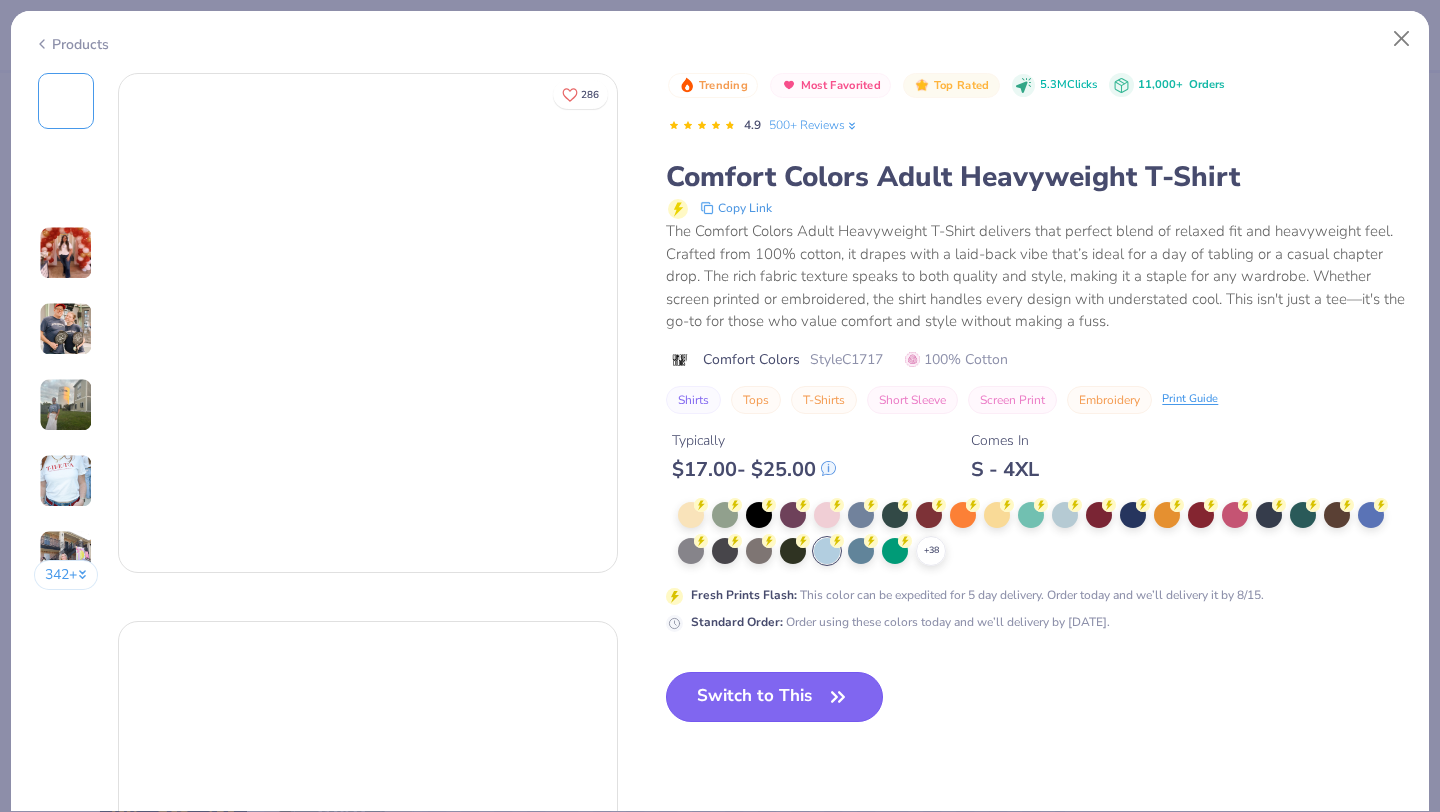 click on "Switch to This" at bounding box center (774, 697) 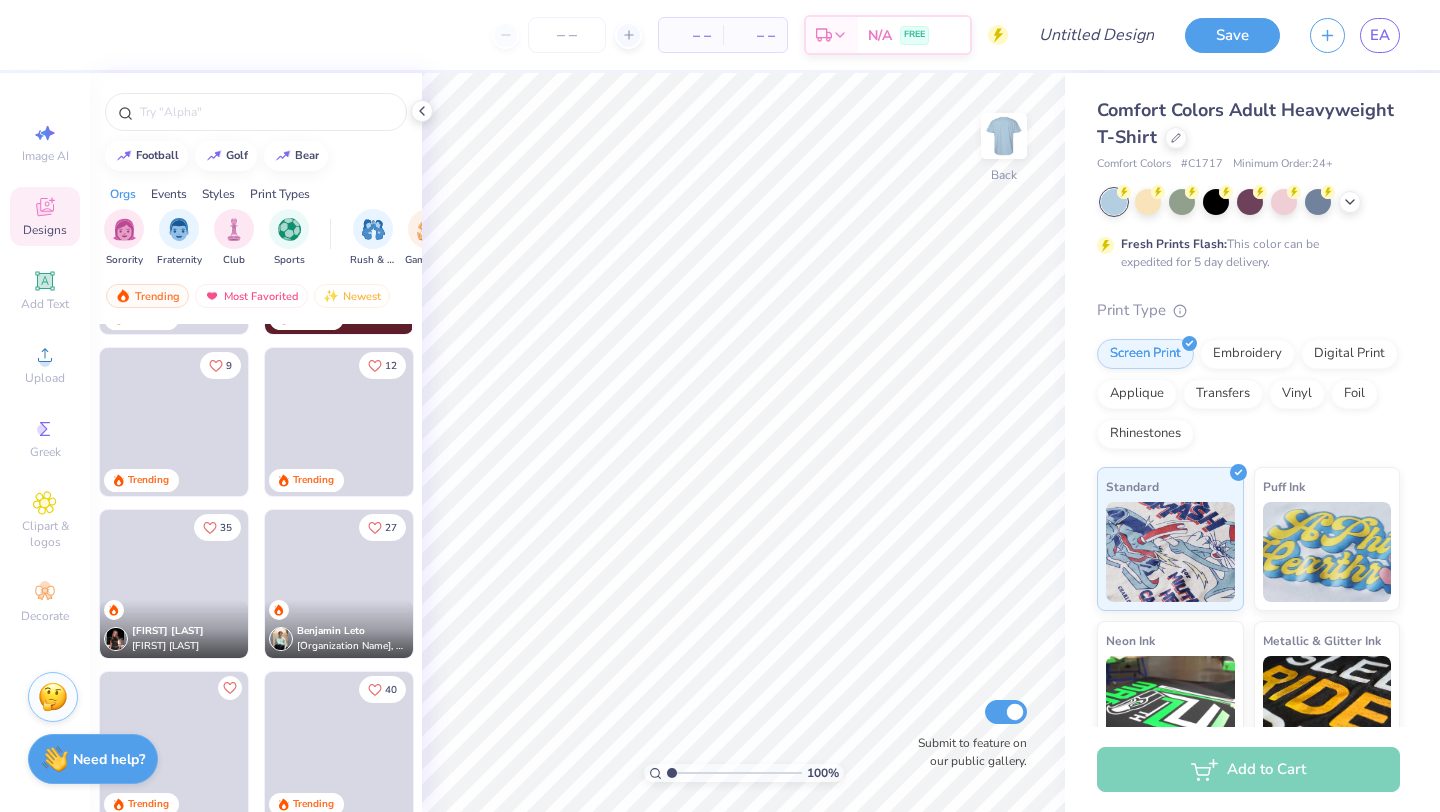 scroll, scrollTop: 3543, scrollLeft: 0, axis: vertical 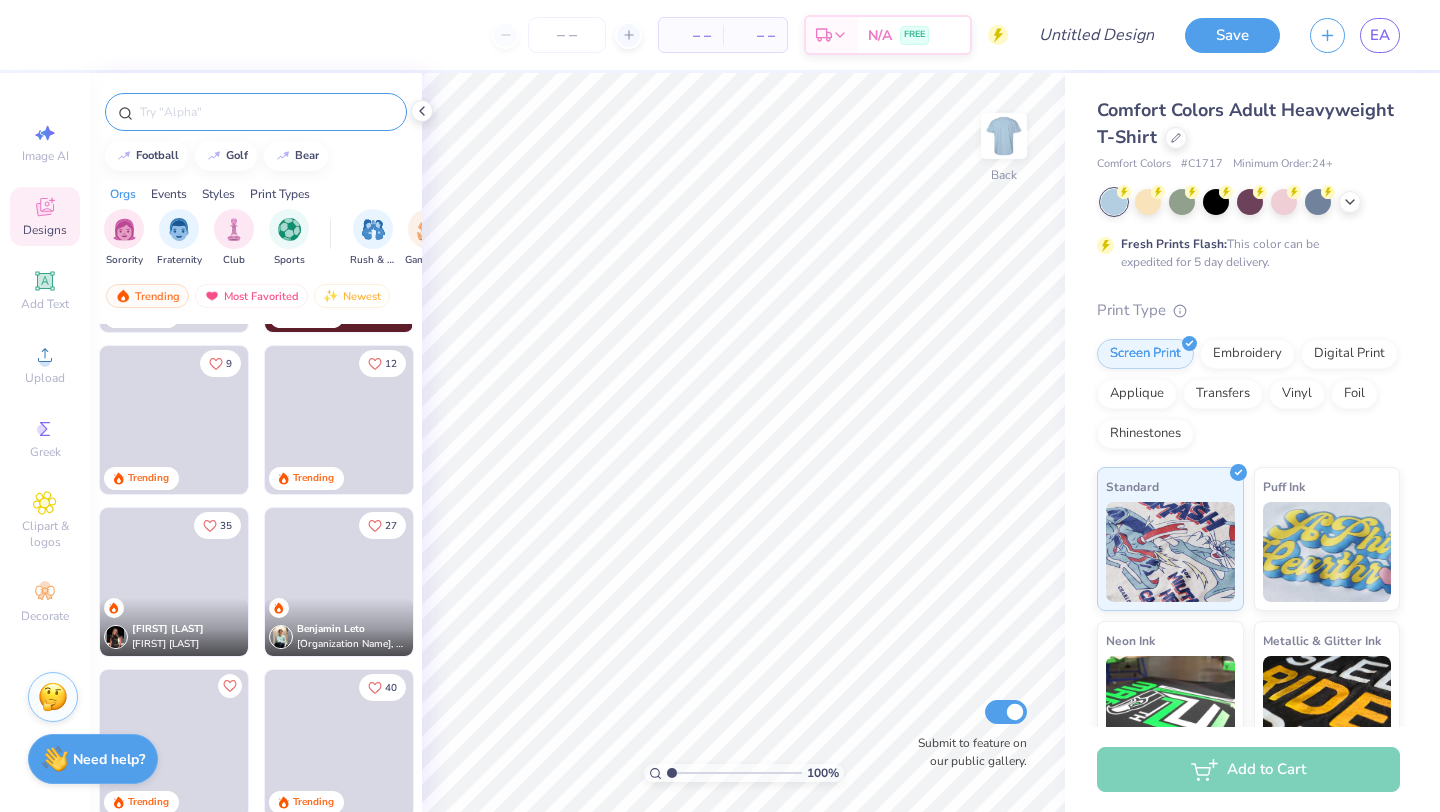 click at bounding box center [266, 112] 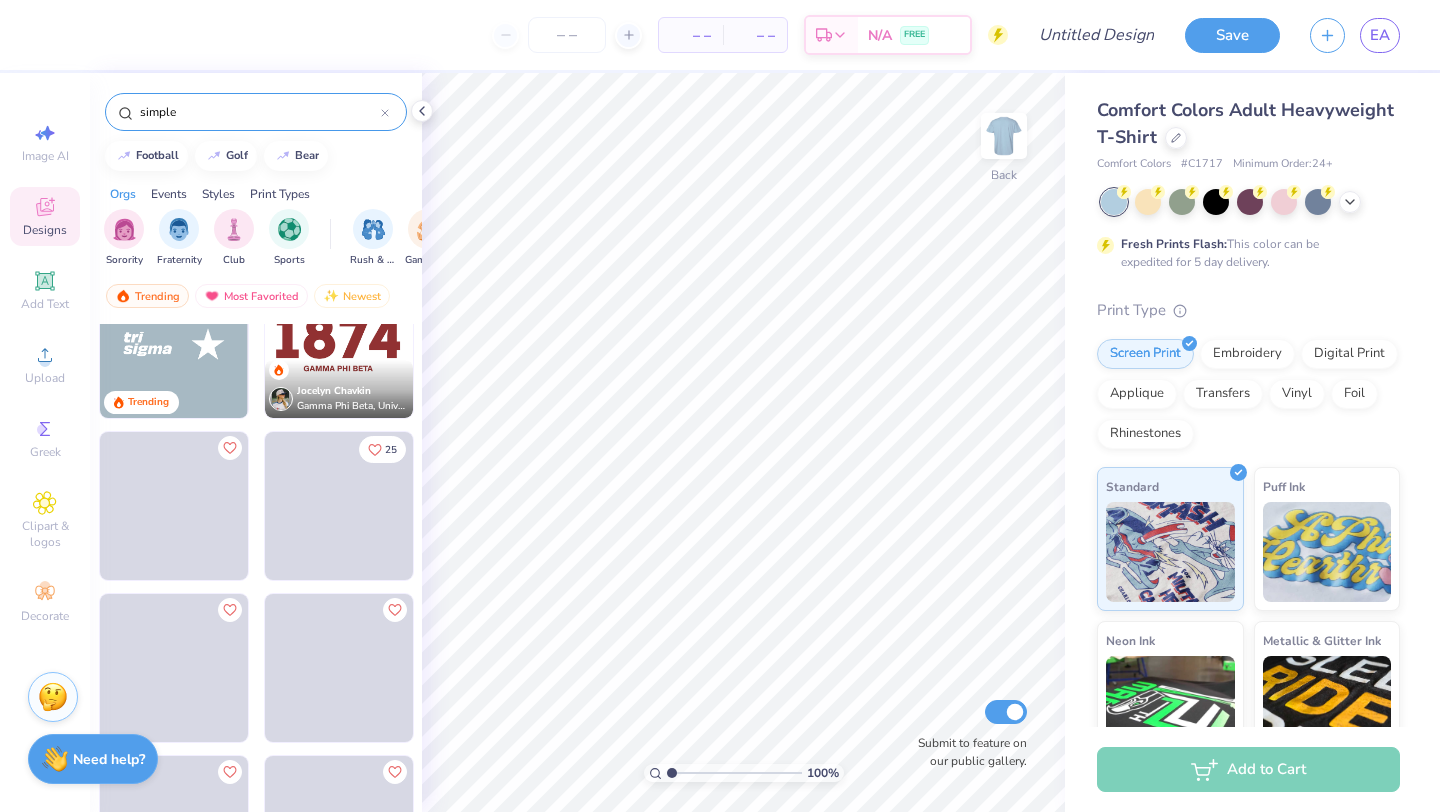 scroll, scrollTop: 227, scrollLeft: 0, axis: vertical 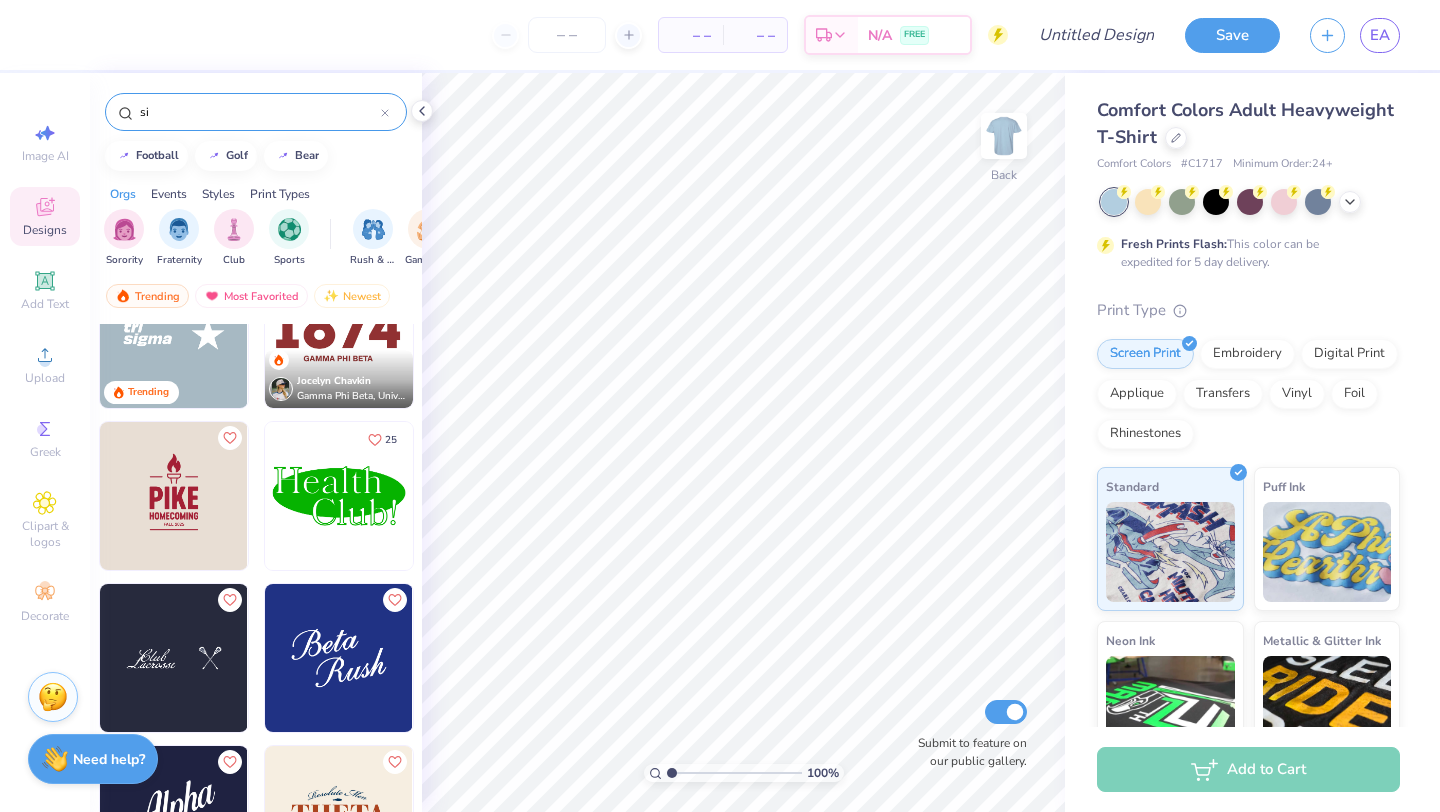 type on "s" 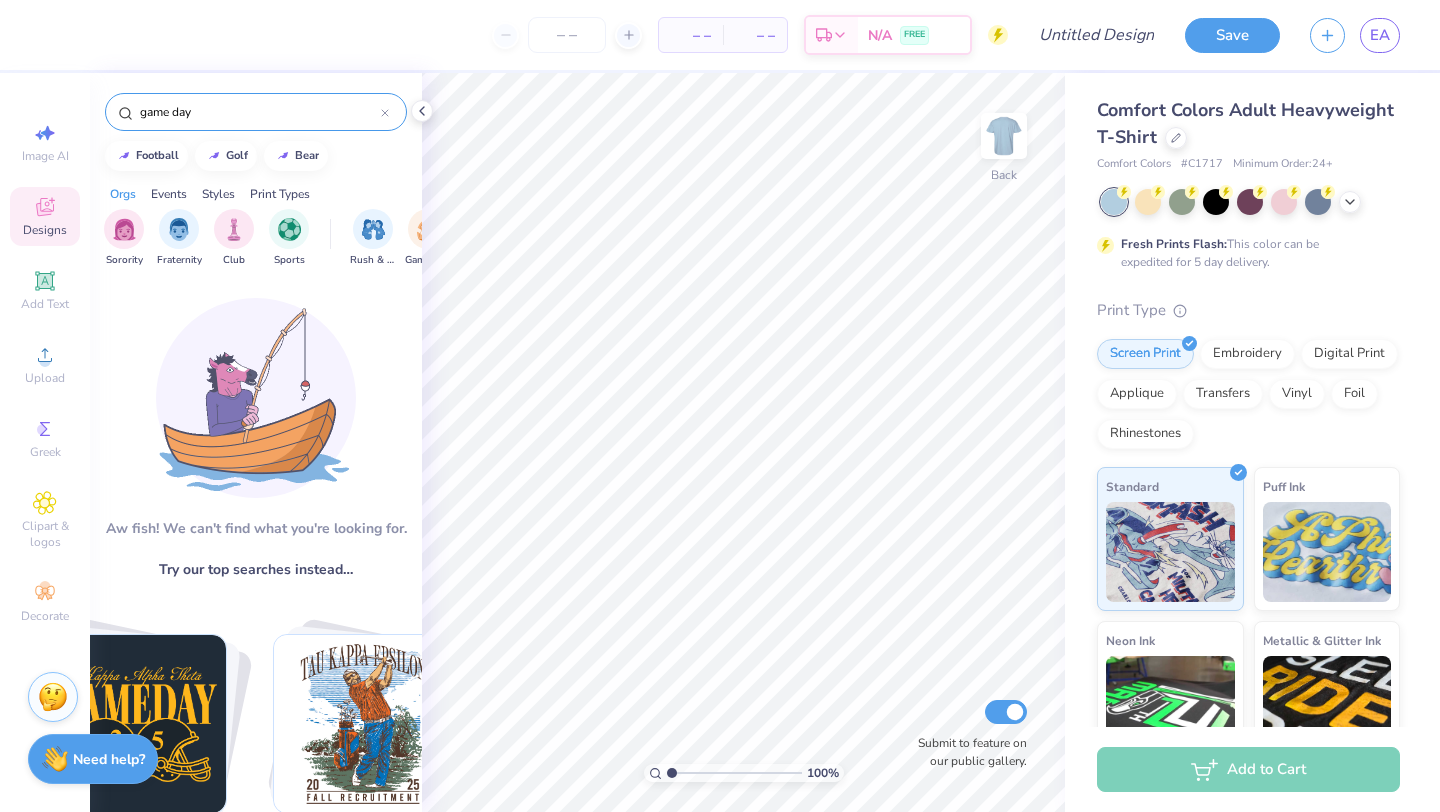 type on "game day" 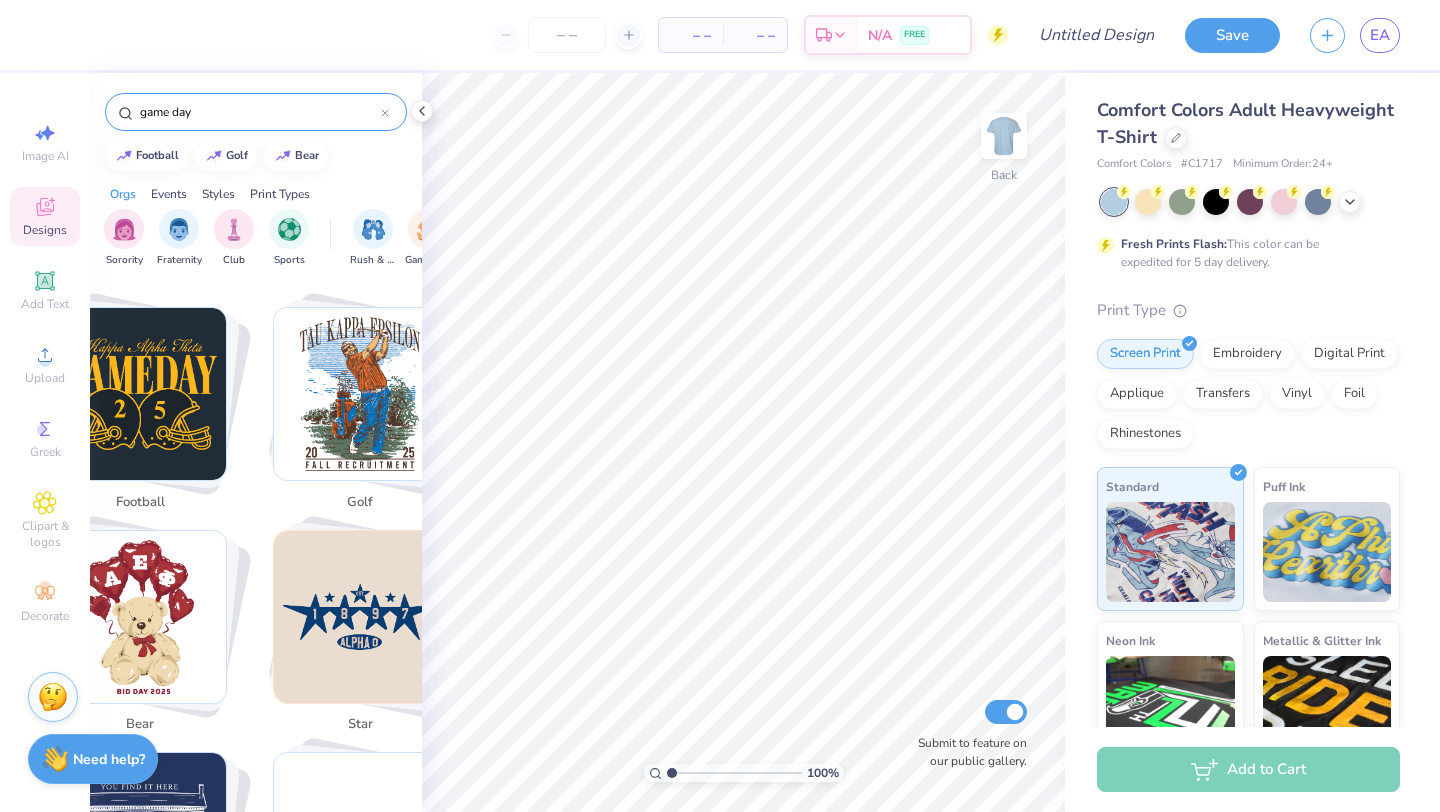 scroll, scrollTop: 335, scrollLeft: 0, axis: vertical 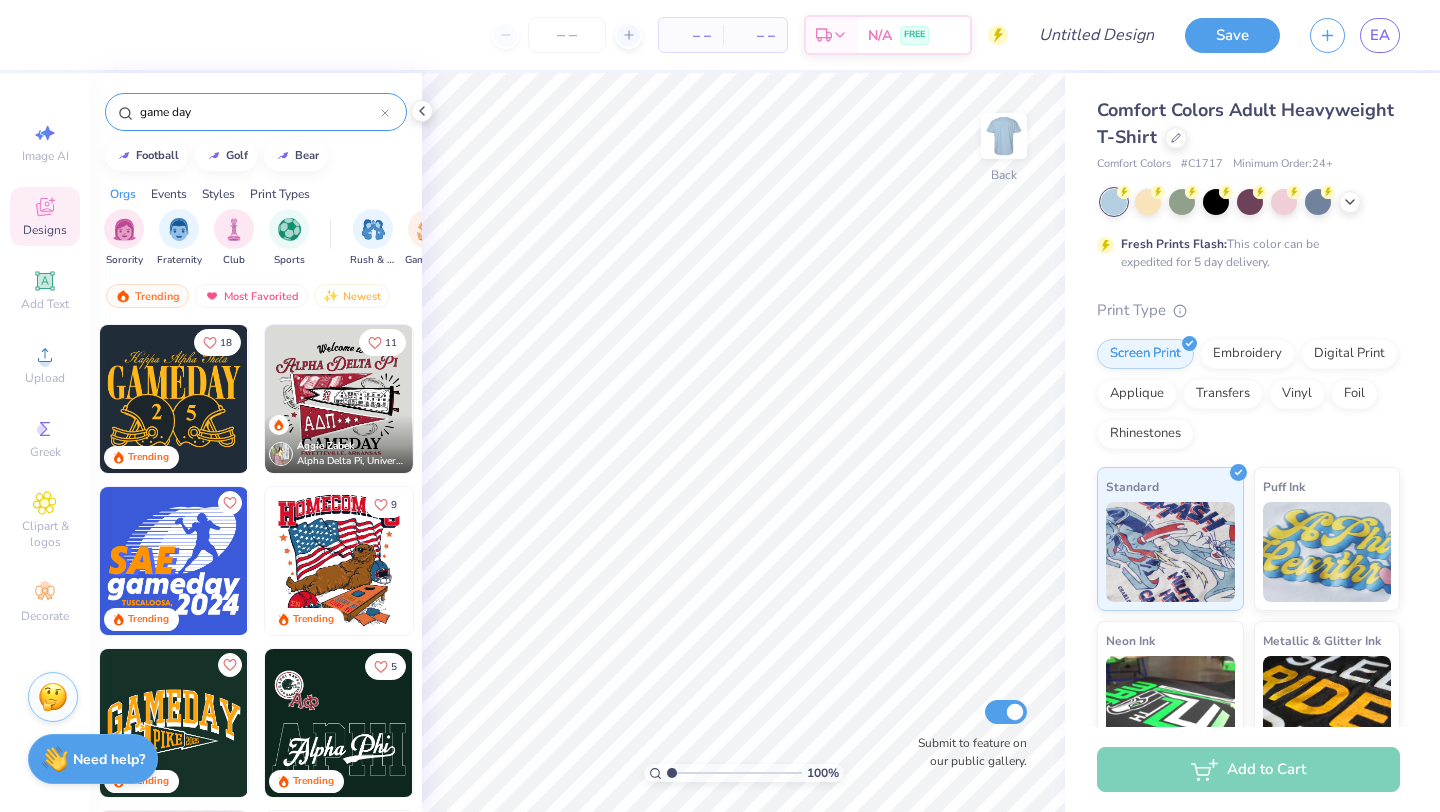 click at bounding box center (174, 399) 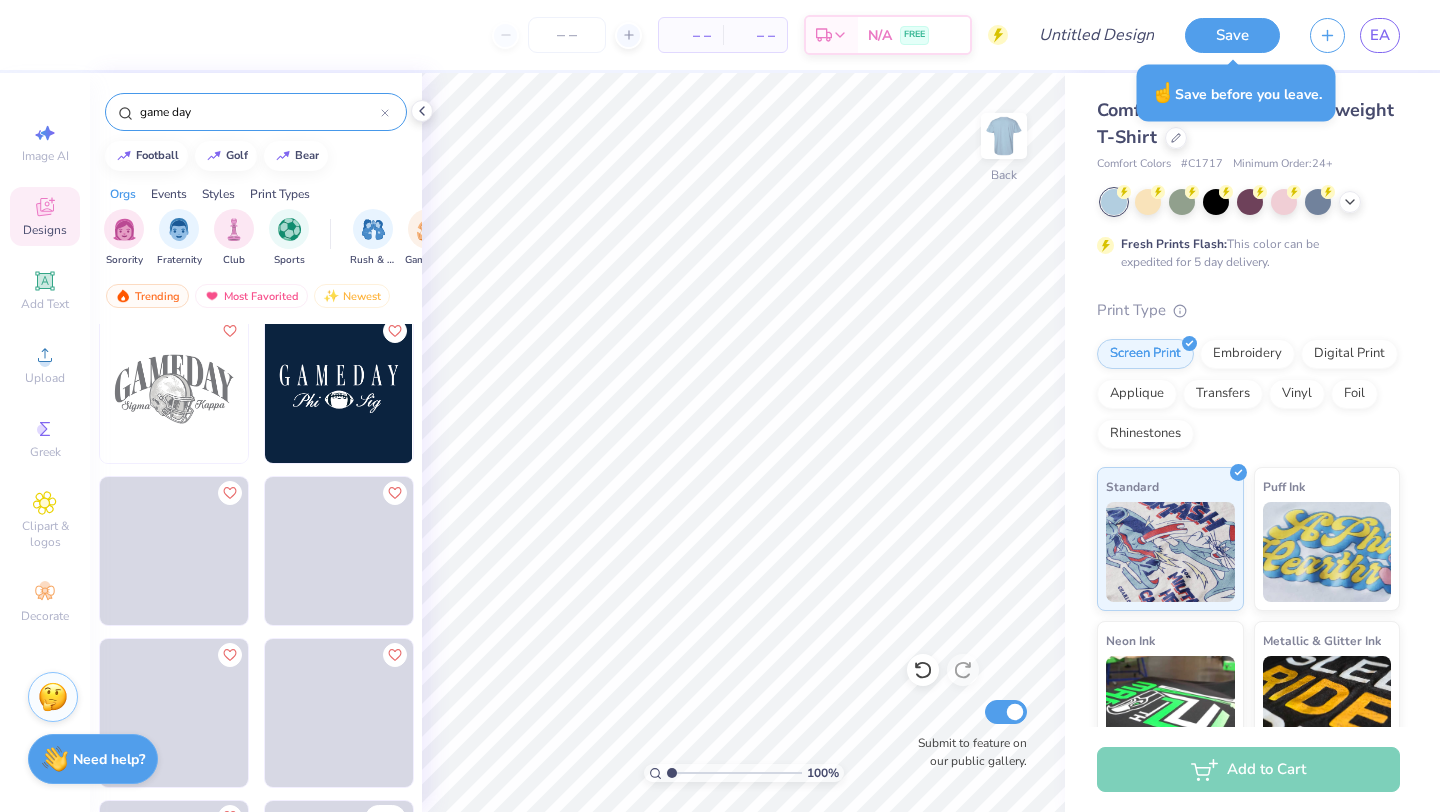 scroll, scrollTop: 1311, scrollLeft: 0, axis: vertical 